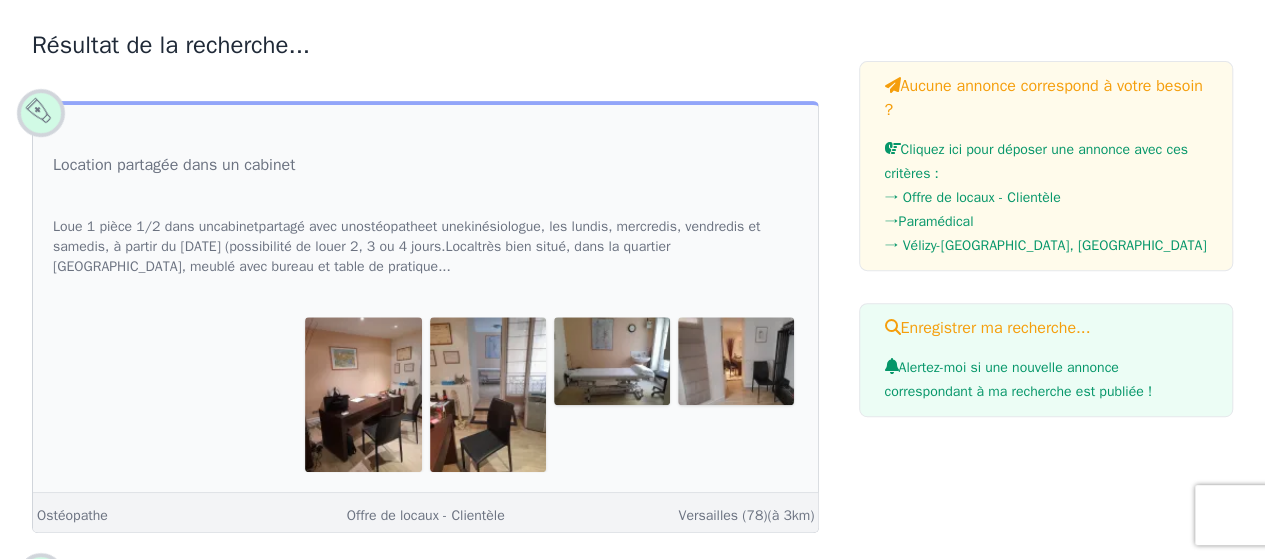 scroll, scrollTop: 300, scrollLeft: 0, axis: vertical 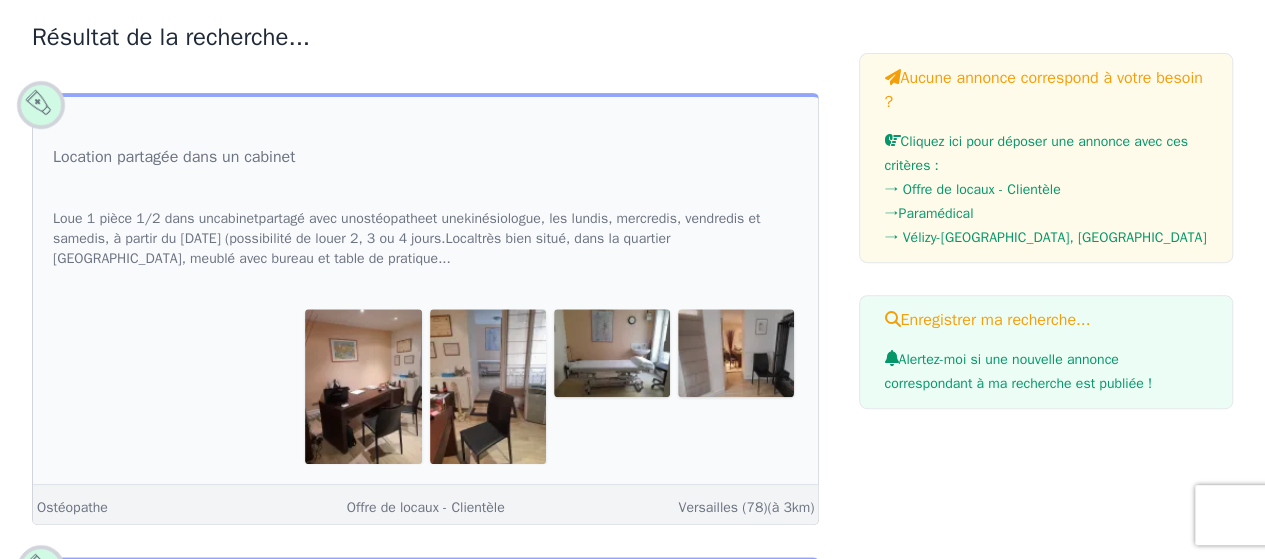 click 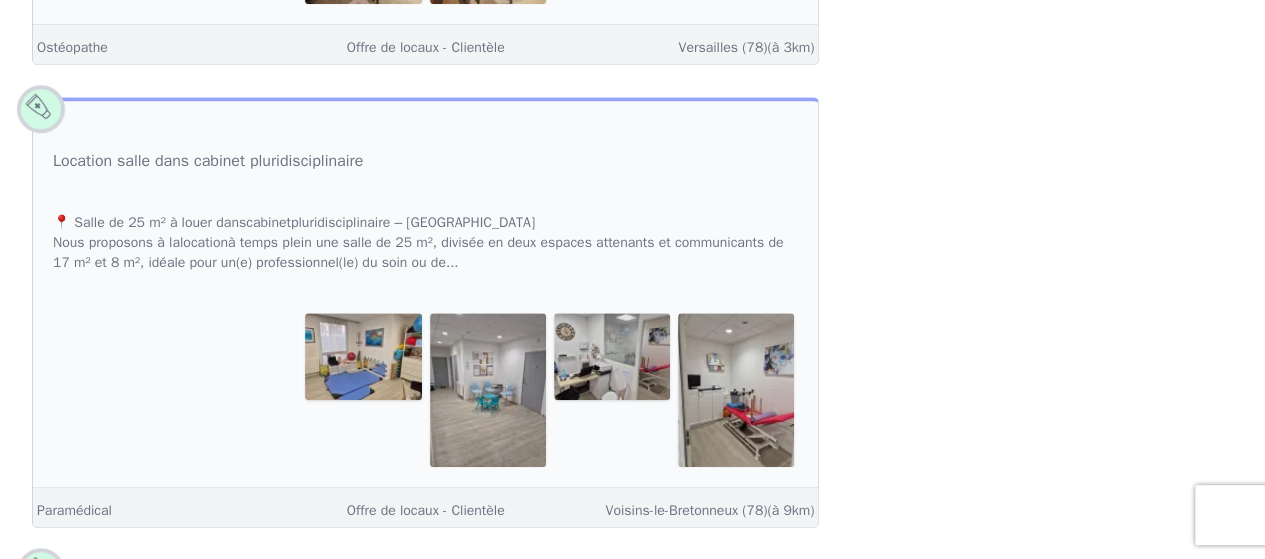 scroll, scrollTop: 800, scrollLeft: 0, axis: vertical 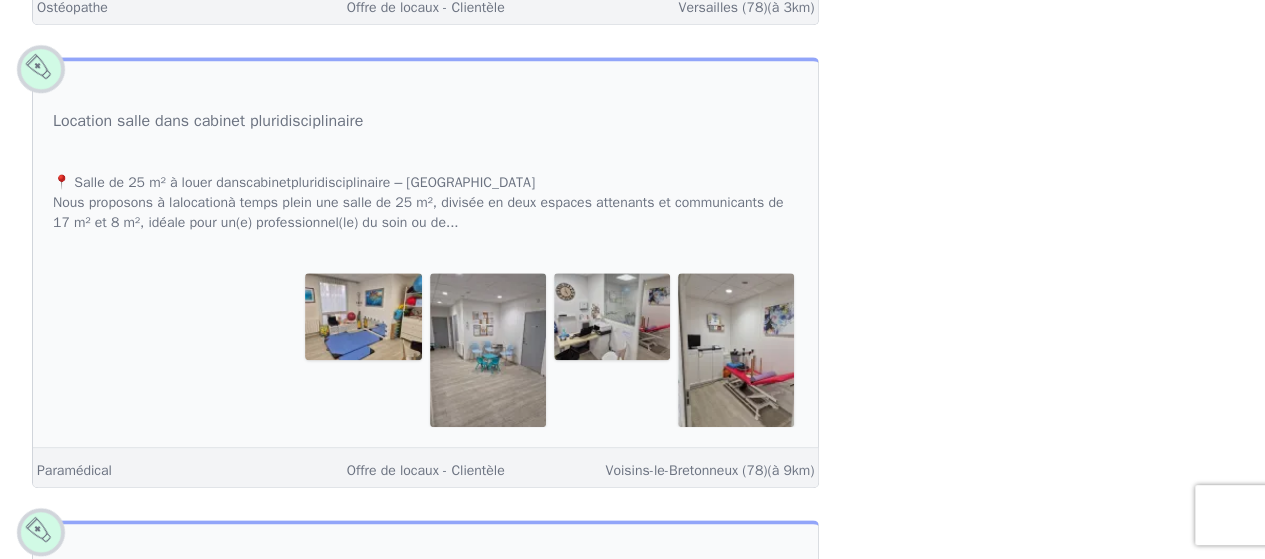 click on "📍 Salle de 25 m² à louer dans  cabinet  pluridisciplinaire – [GEOGRAPHIC_DATA] proposons à la  location  à temps plein une salle de 25 m², divisée en deux espaces attenants et communicants de 17 m² et 8 m², idéale pour un(e) professionnel(le) du soin ou de..." 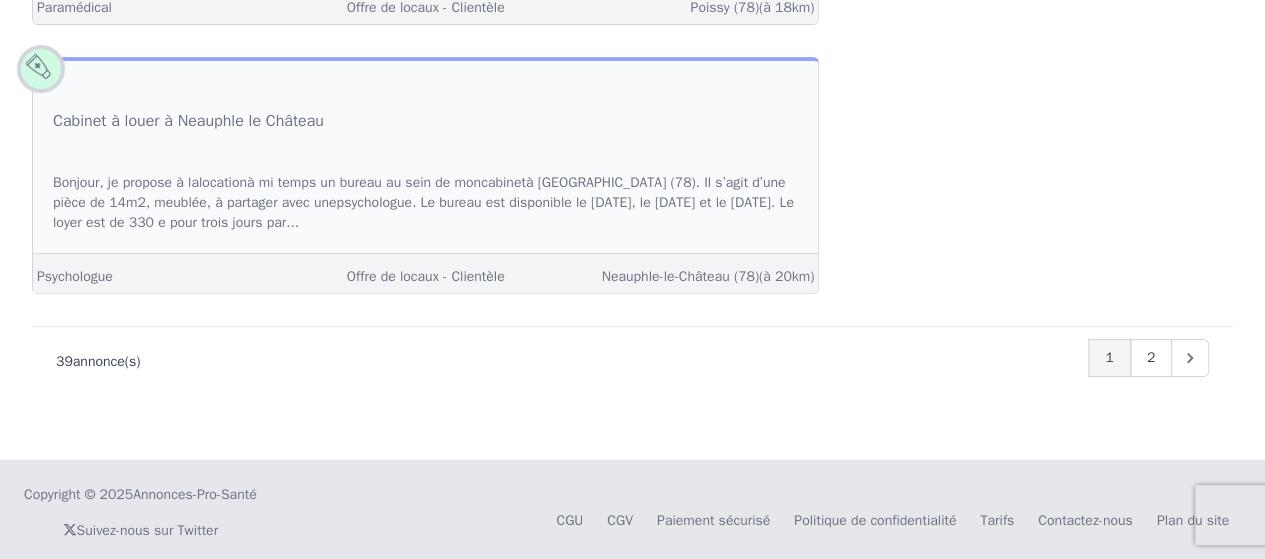 scroll, scrollTop: 7812, scrollLeft: 0, axis: vertical 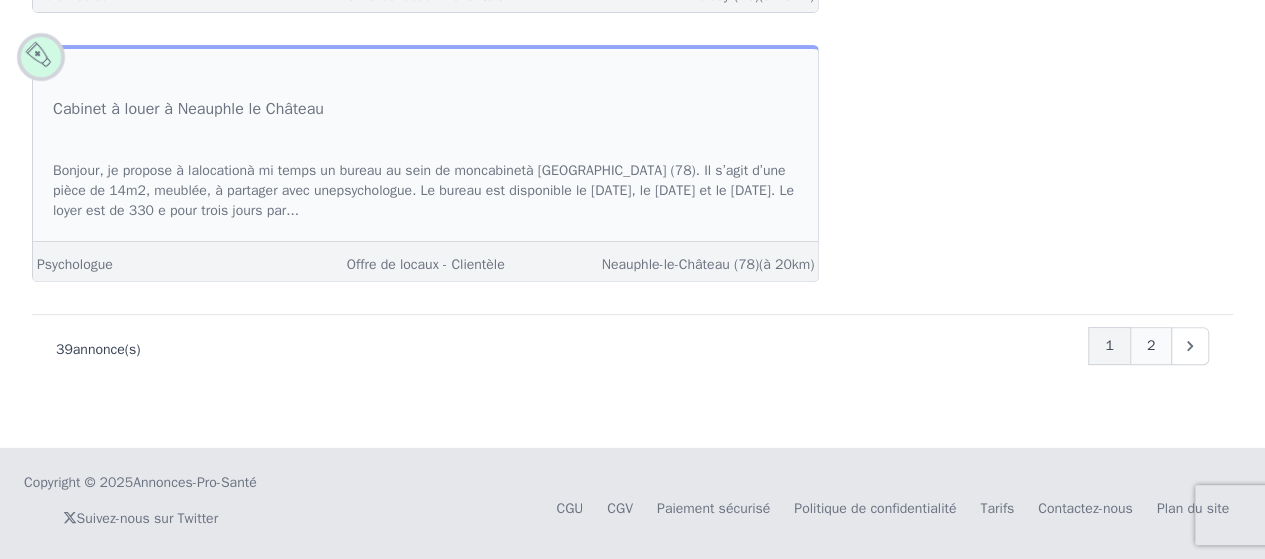 click on "2" 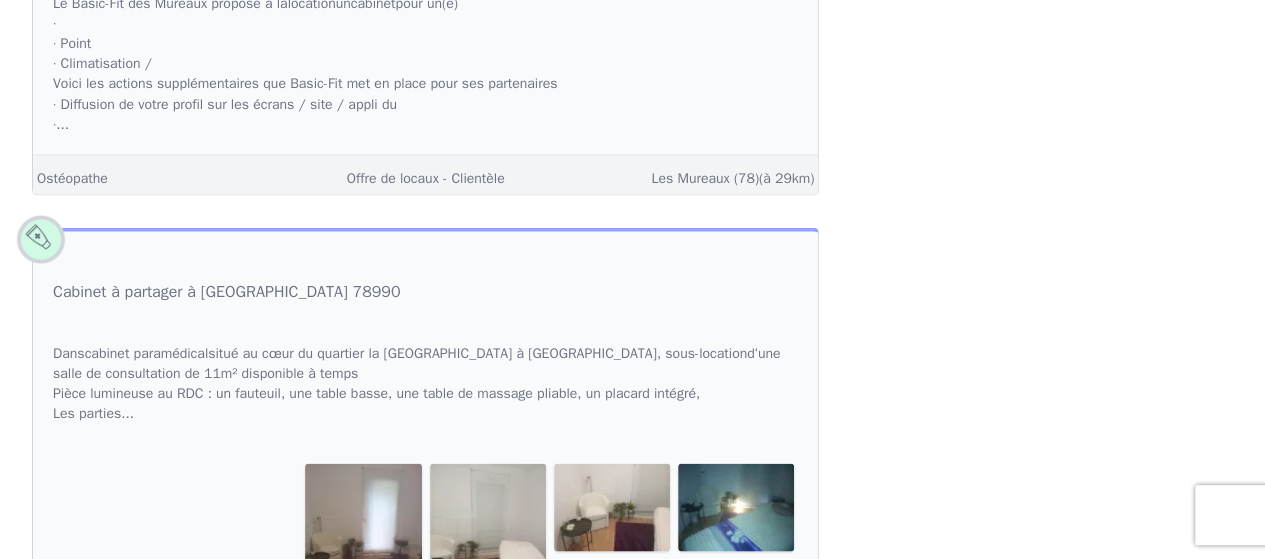 scroll, scrollTop: 5407, scrollLeft: 0, axis: vertical 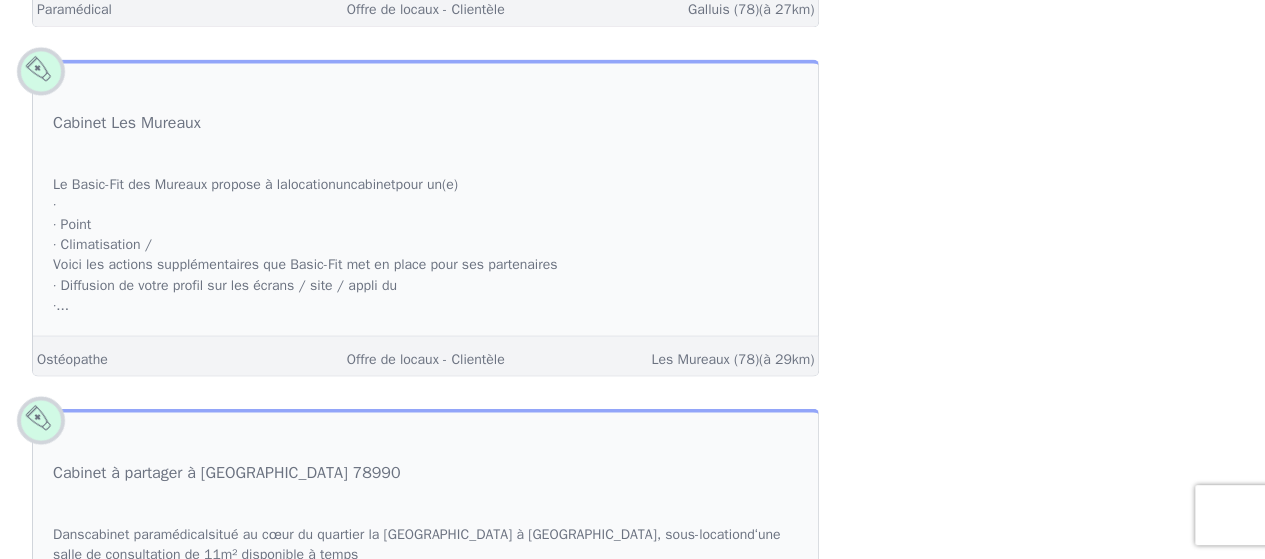 click on "Cabinet Les Mureaux  Le Basic-Fit des Mureaux propose à la  location  un  cabinet  pour un(e) · · Point · Climatisation / Voici les actions supplémentaires que Basic-Fit met en place pour ses partenaires · Diffusion de votre profil sur les écrans / site / appli du ·... Ostéopathe Offre de locaux - Clientèle  Les Mureaux (78)  (à 29km)" 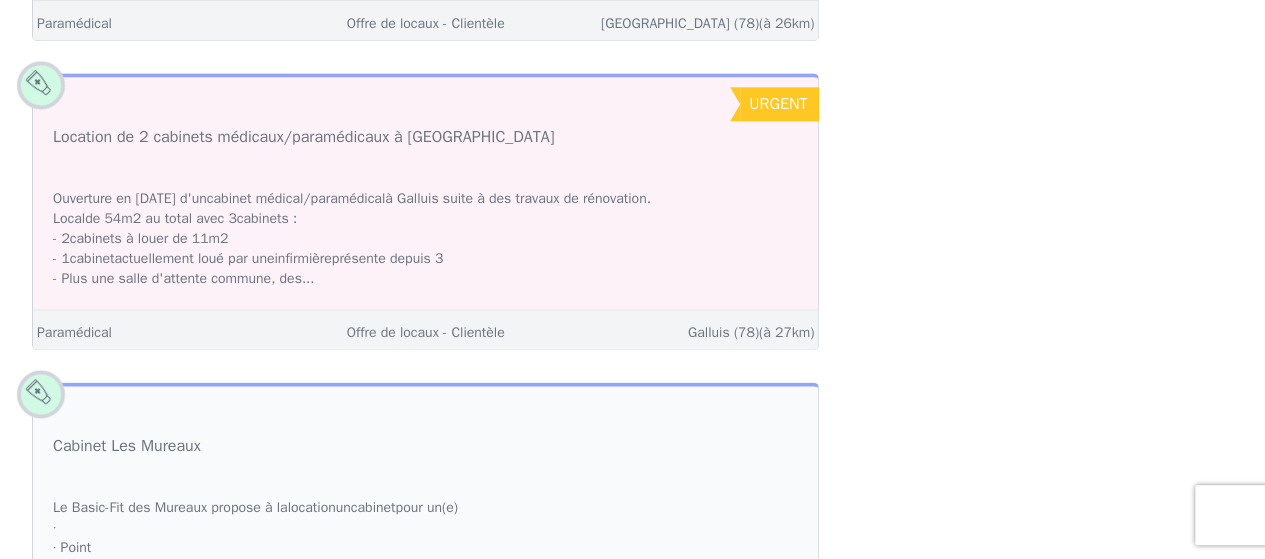 scroll, scrollTop: 4807, scrollLeft: 0, axis: vertical 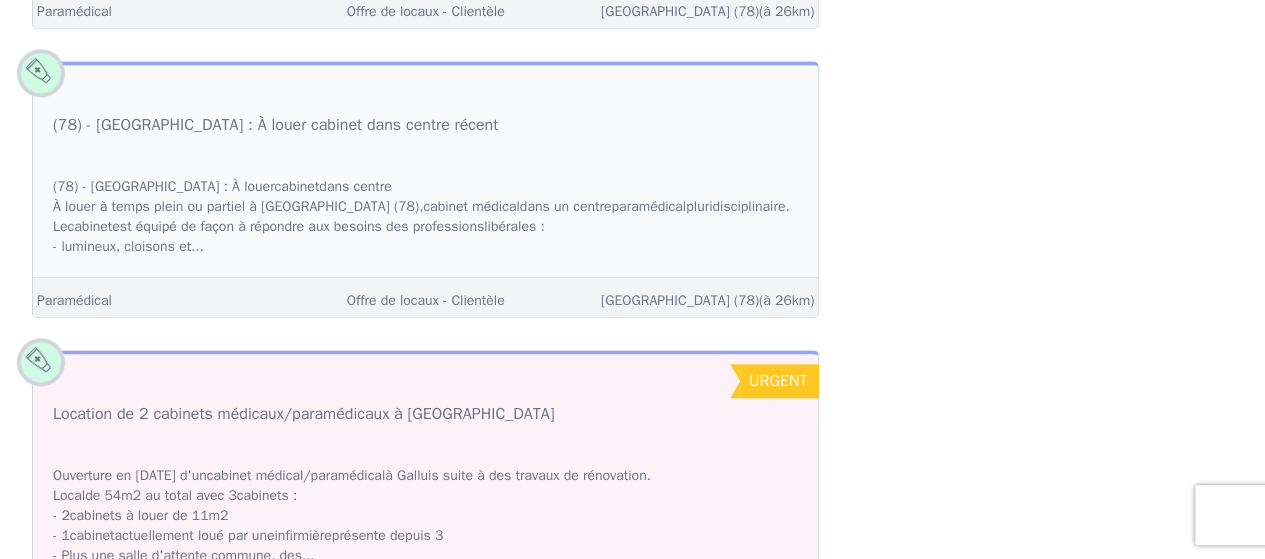 click on "Résultat de la recherche...  local médical 23m²  Au RDC d'un  cabinet médical , salle de 23m² lumineuse et calme et parfaitement adapté à une activité Dans la ville de Jouars-Ponchartrain en pleine expansion le  local  est dans un  cabinet  avec plusieurs praticiens ( Kiné ,  psychologue ) en Nous recherchons donc un(e)... Paramédical Offre de locaux - Clientèle  Jouars-Pontchartrain (78)  (à 20km)  LOCAL A LOUER - CONFLANS STE-HONORINE (78)  Au sein d'un  cabinet   paramédical  pluridisciplinaire de 230 m2 situé en centre-ville (à moins de 100 m de la mairie et à 2 mn à pied de la gare SNCF desservant Paris St-Lazare), je vous propose : - un  local  de 8,50 m2 (1 grande porte-fenêtre) en RDC + cabine attenante et point Loyer... Paramédical Offre de locaux - Clientèle  Conflans-Sainte-Honorine (78)  (à 24km)  Location salle de consultation dans cabinet médical paramédical,  Conflans-Sainte-Honorine 78700  MonCabSanté propose des salles de consultation à louer dans un  cabinet   Un..." 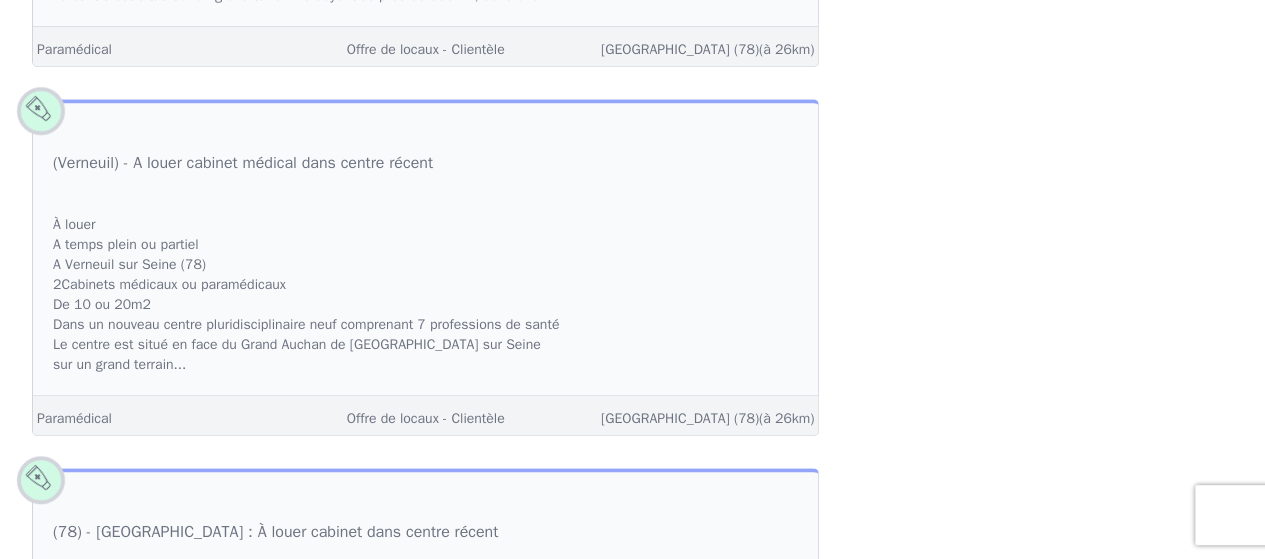 scroll, scrollTop: 3907, scrollLeft: 0, axis: vertical 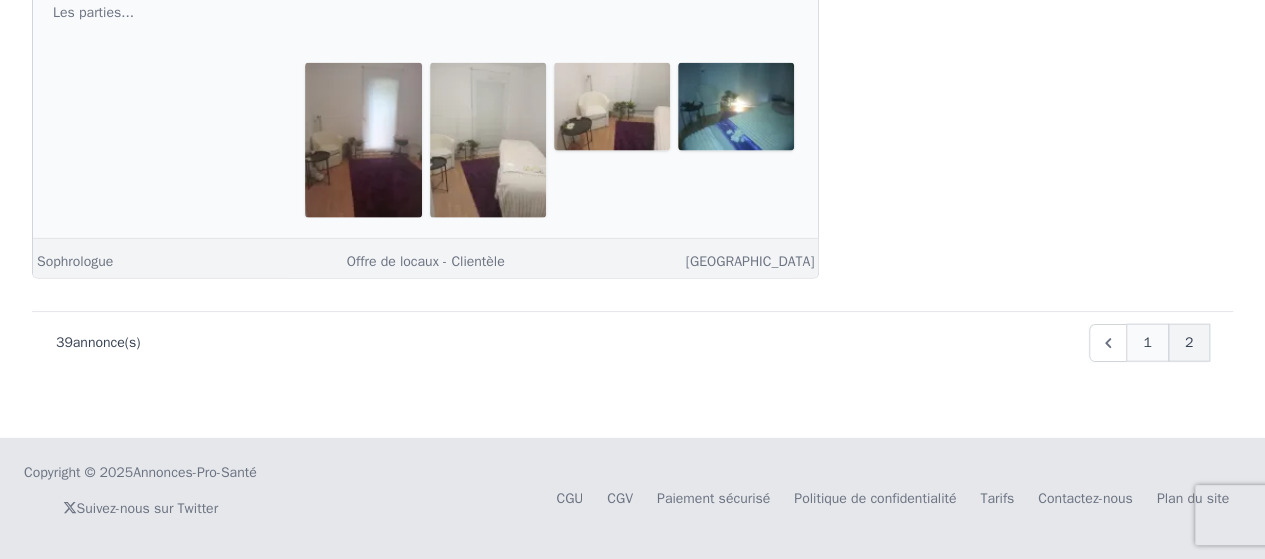 click on "1" 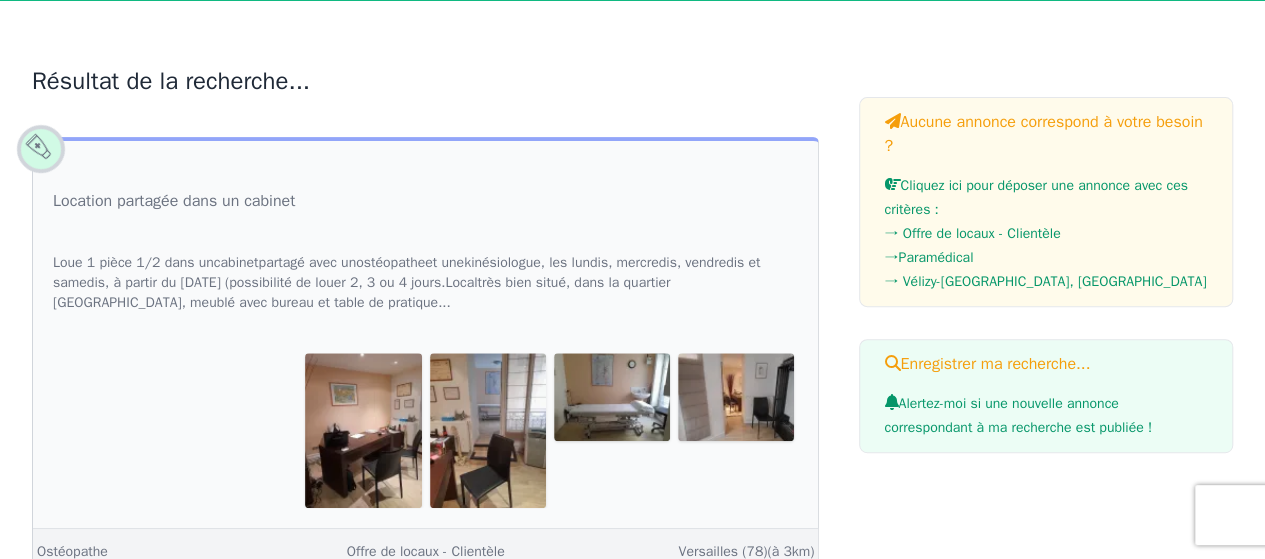 scroll, scrollTop: 300, scrollLeft: 0, axis: vertical 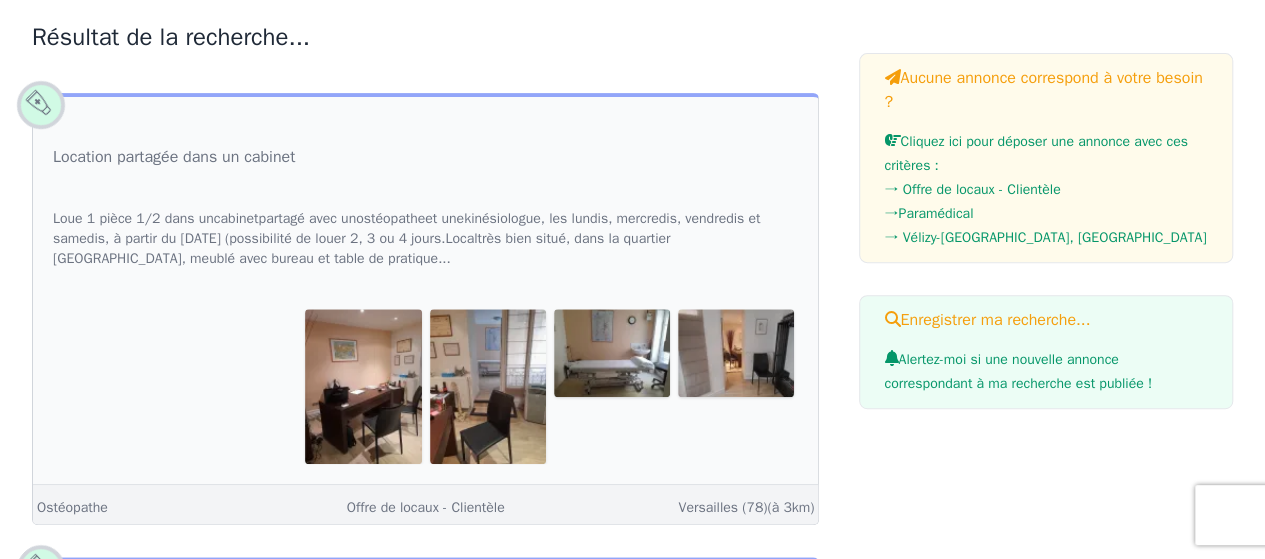click 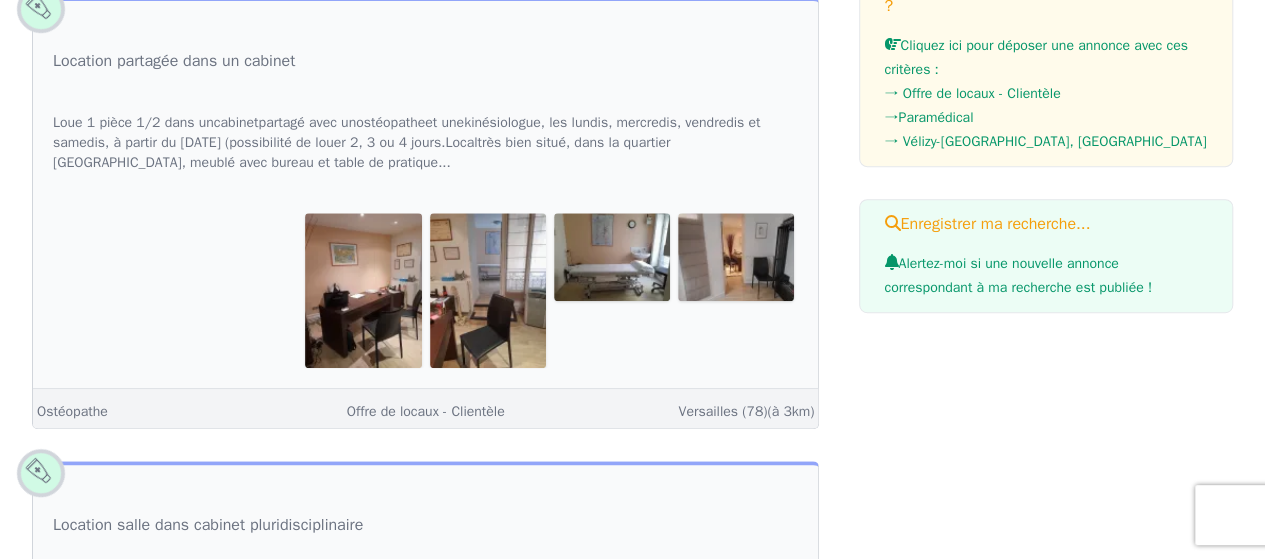 scroll, scrollTop: 200, scrollLeft: 0, axis: vertical 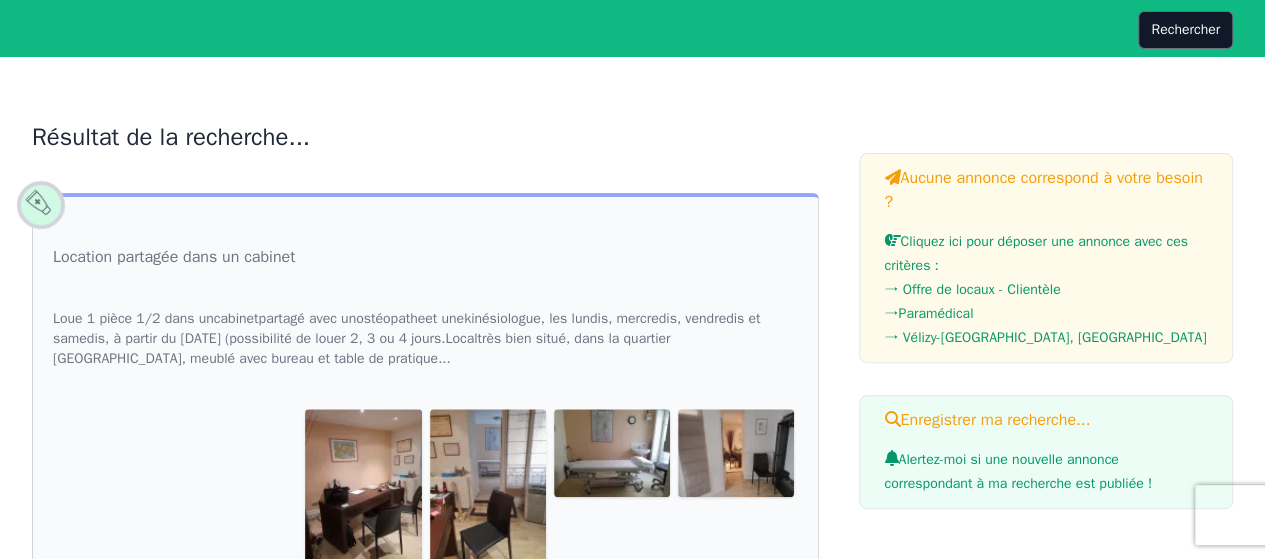 click 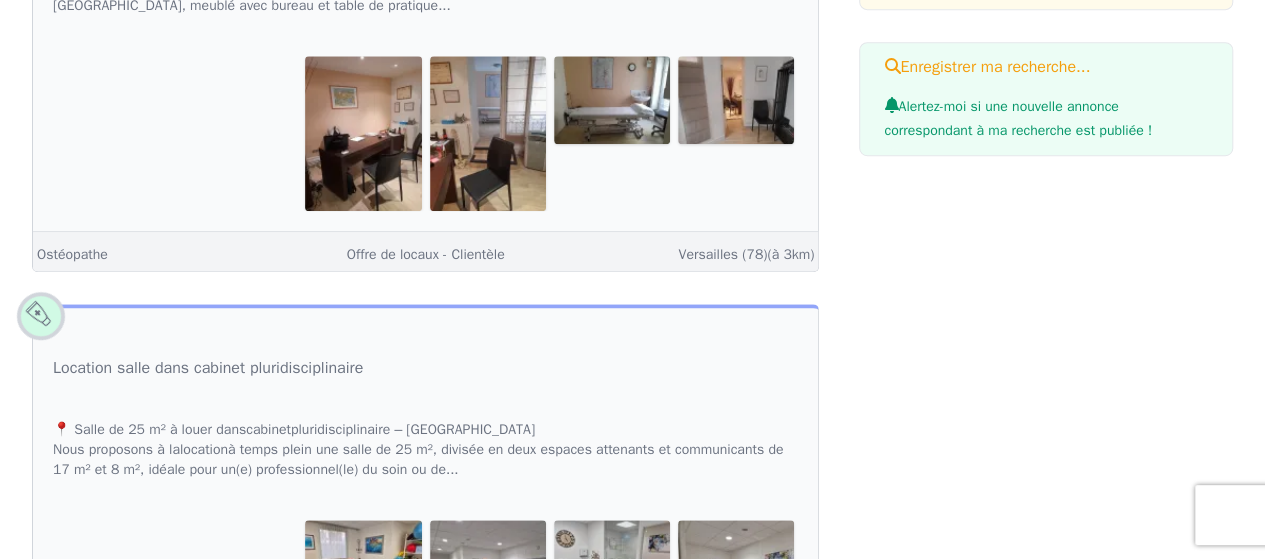 scroll, scrollTop: 600, scrollLeft: 0, axis: vertical 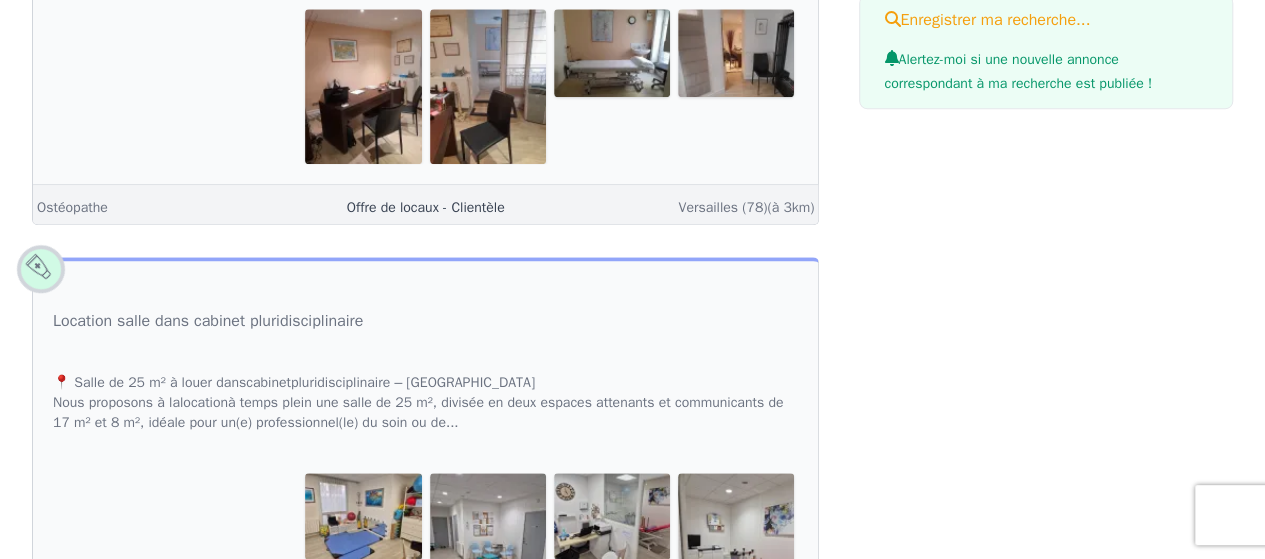 click on "Offre de locaux - Clientèle" 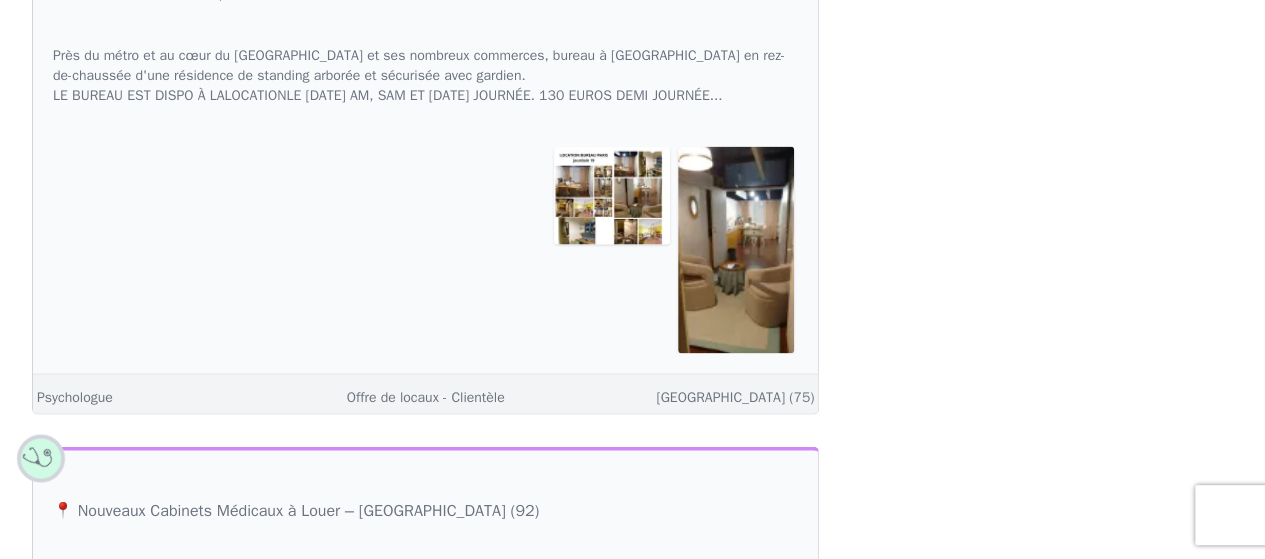 scroll, scrollTop: 1700, scrollLeft: 0, axis: vertical 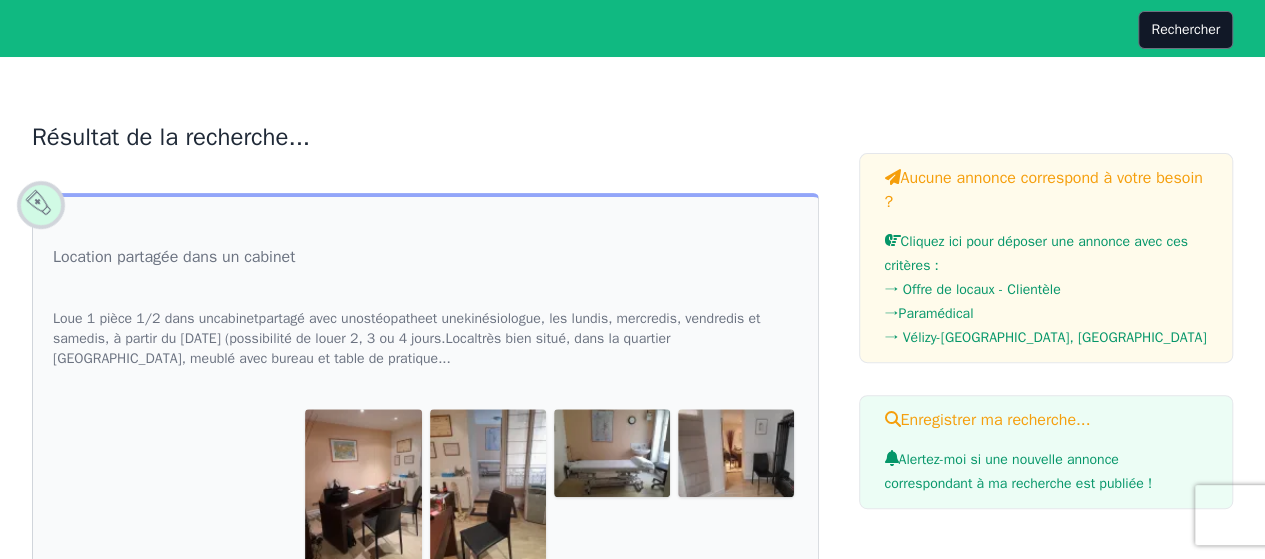 click on "Loue 1 pièce 1/2 dans un  cabinet  partagé avec un  ostéopathe  et une  kiné siologue, les lundis, mercredis, vendredis et samedis, à partir du 1er septembre (possibilité de louer 2, 3 ou 4 jours.  Local  très bien situé, dans la quartier Saint Louis, meublé avec bureau et table de pratique..." 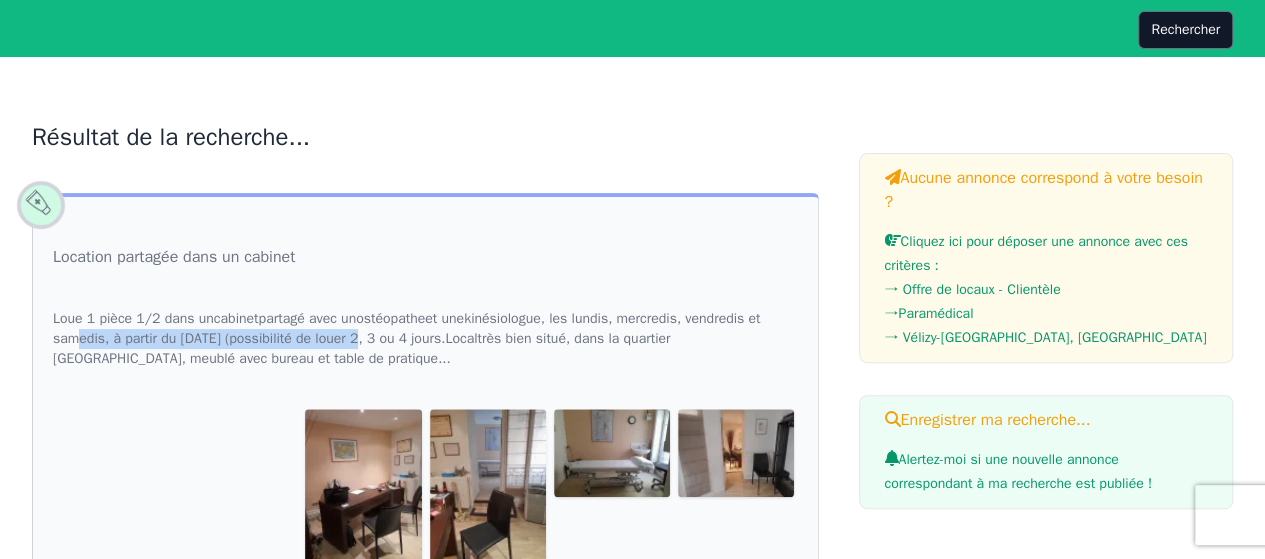 drag, startPoint x: 360, startPoint y: 336, endPoint x: 80, endPoint y: 334, distance: 280.00714 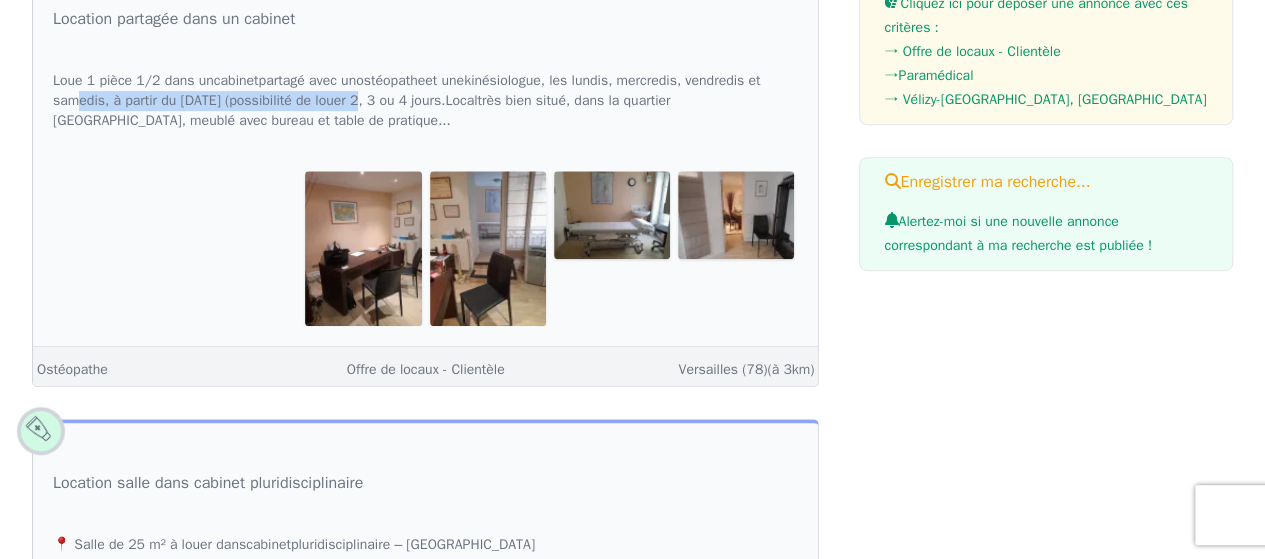 scroll, scrollTop: 500, scrollLeft: 0, axis: vertical 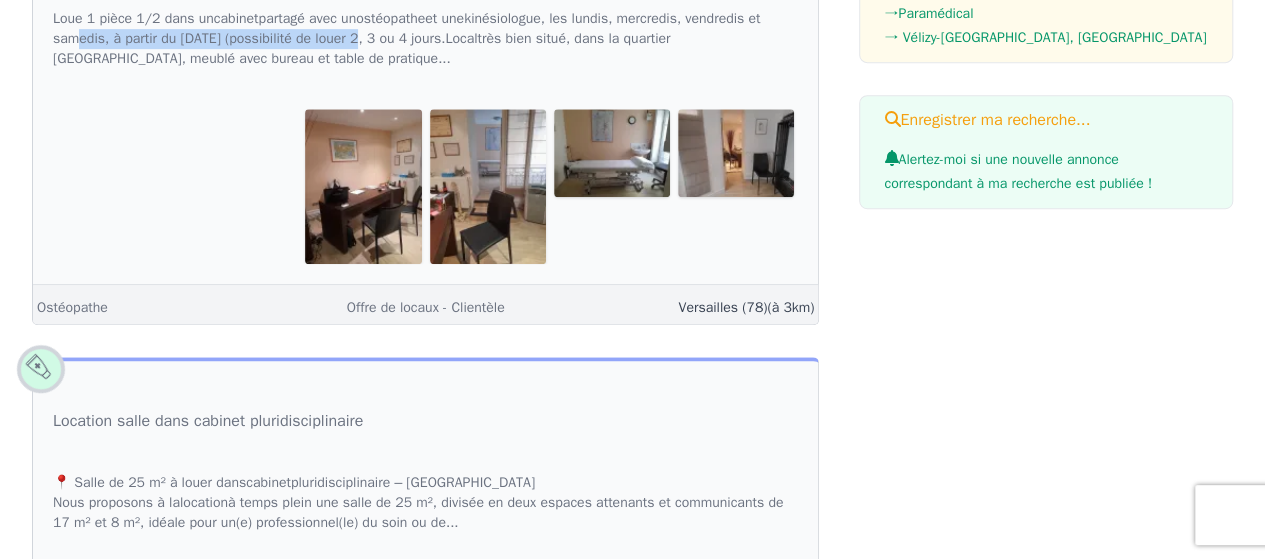 click on "Versailles (78)  (à 3km)" 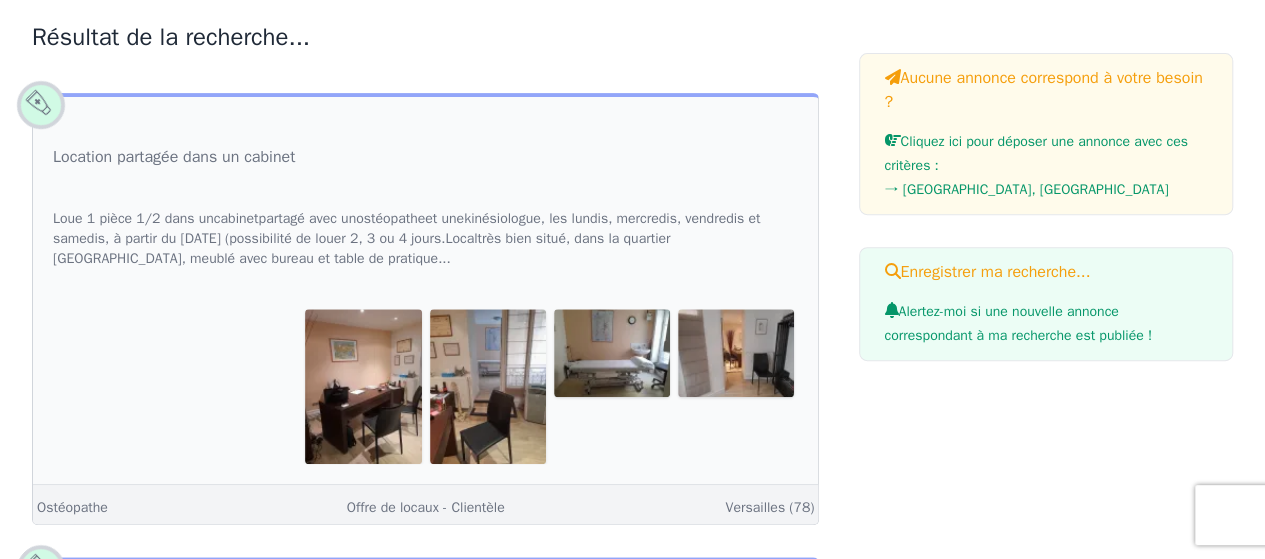 scroll, scrollTop: 400, scrollLeft: 0, axis: vertical 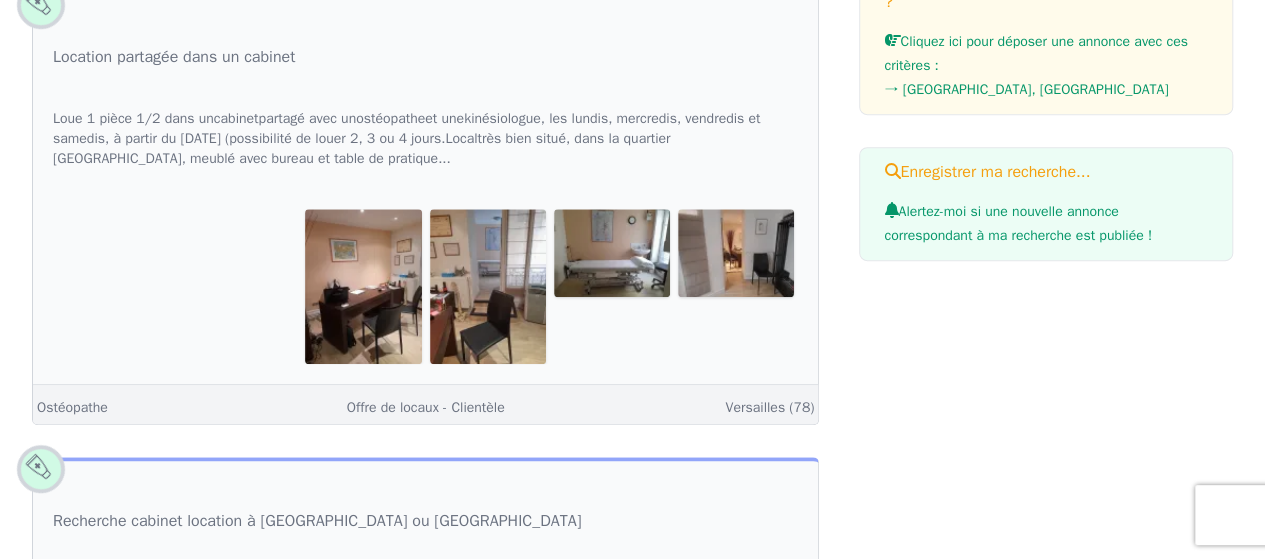 click 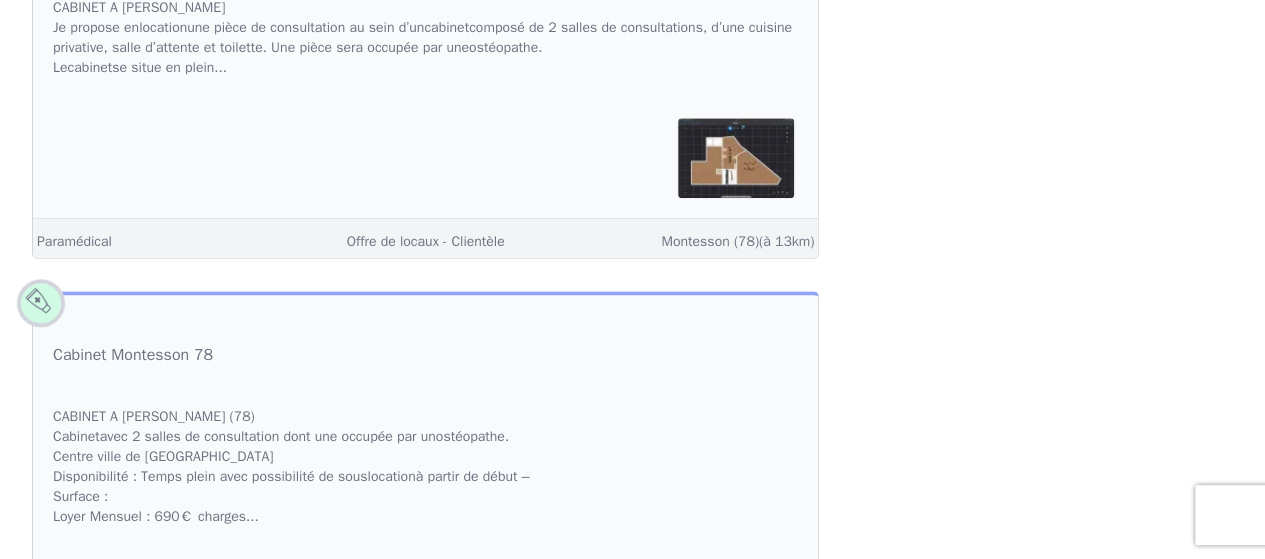 scroll, scrollTop: 4800, scrollLeft: 0, axis: vertical 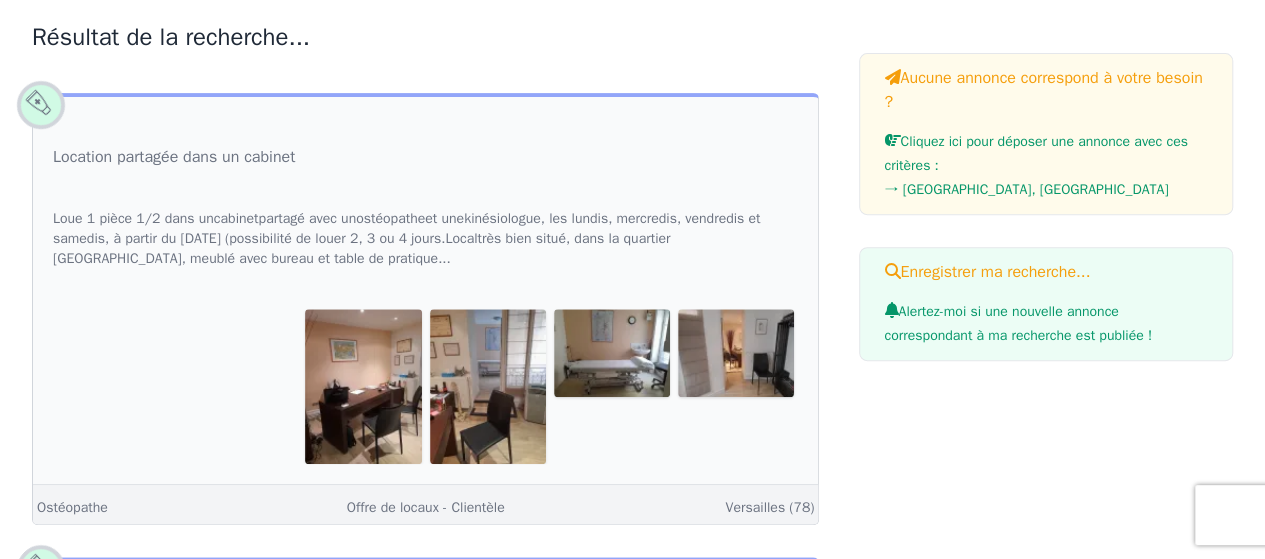 click 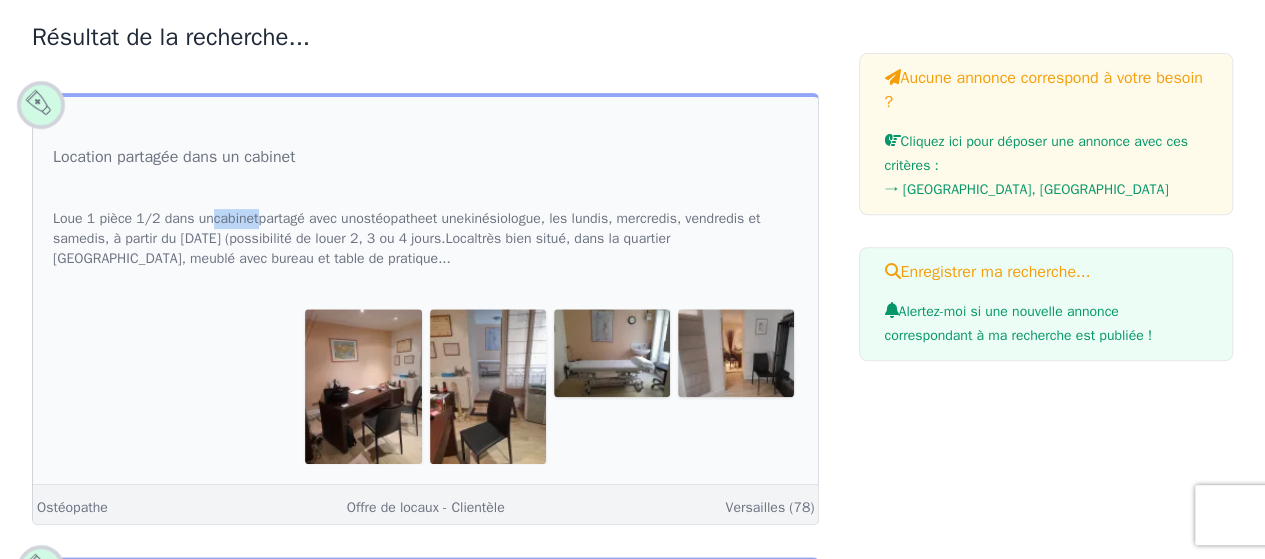 drag, startPoint x: 228, startPoint y: 215, endPoint x: 215, endPoint y: 195, distance: 23.853722 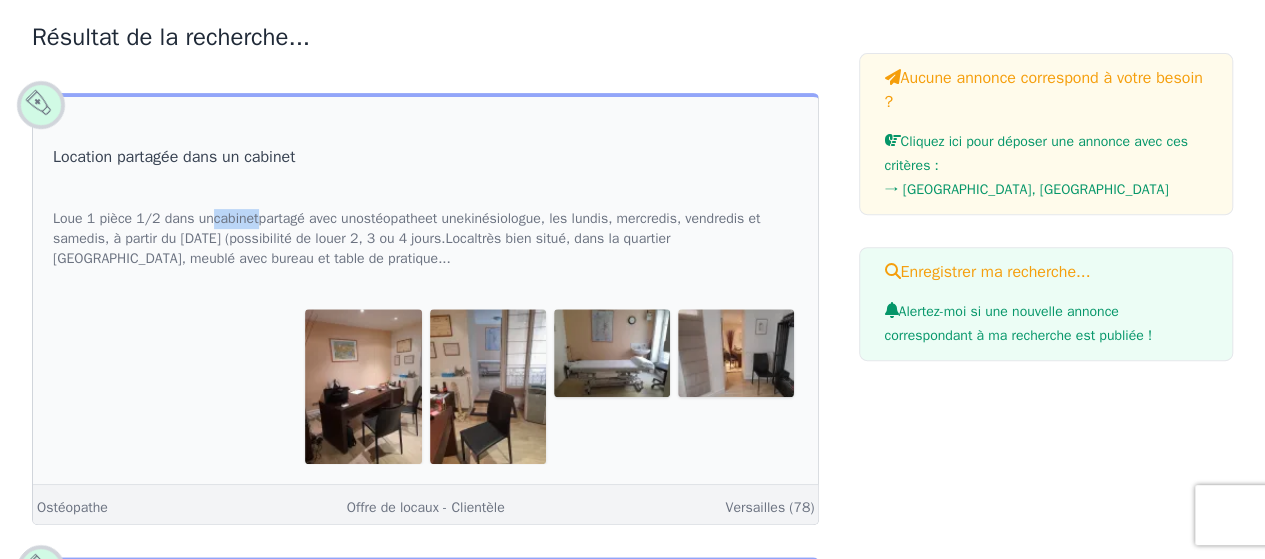 click on "Location partagée dans un cabinet" 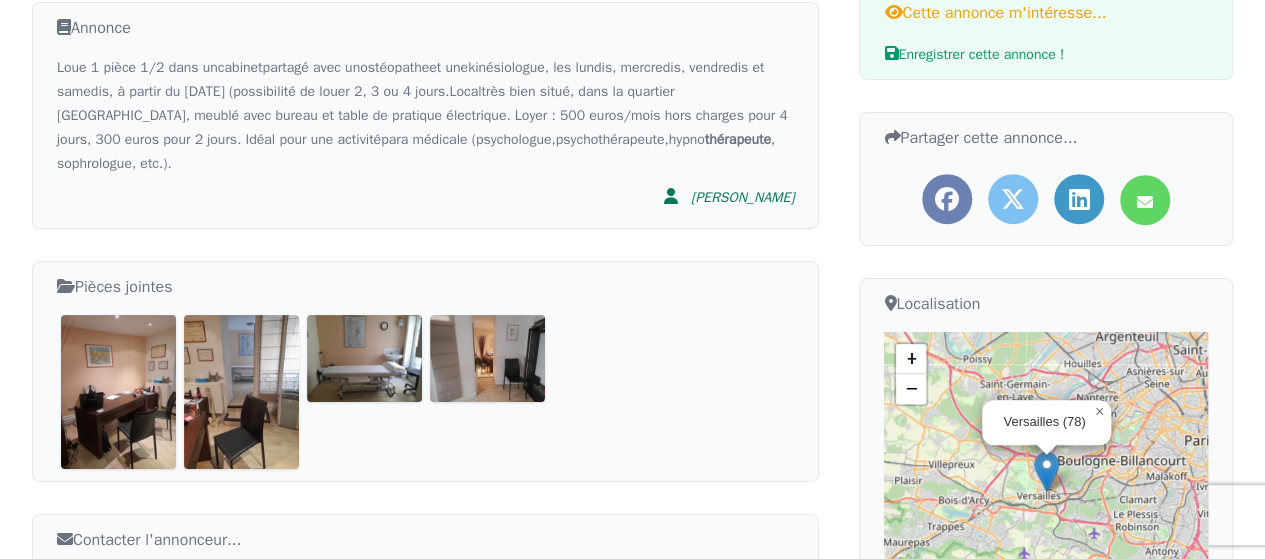 scroll, scrollTop: 500, scrollLeft: 0, axis: vertical 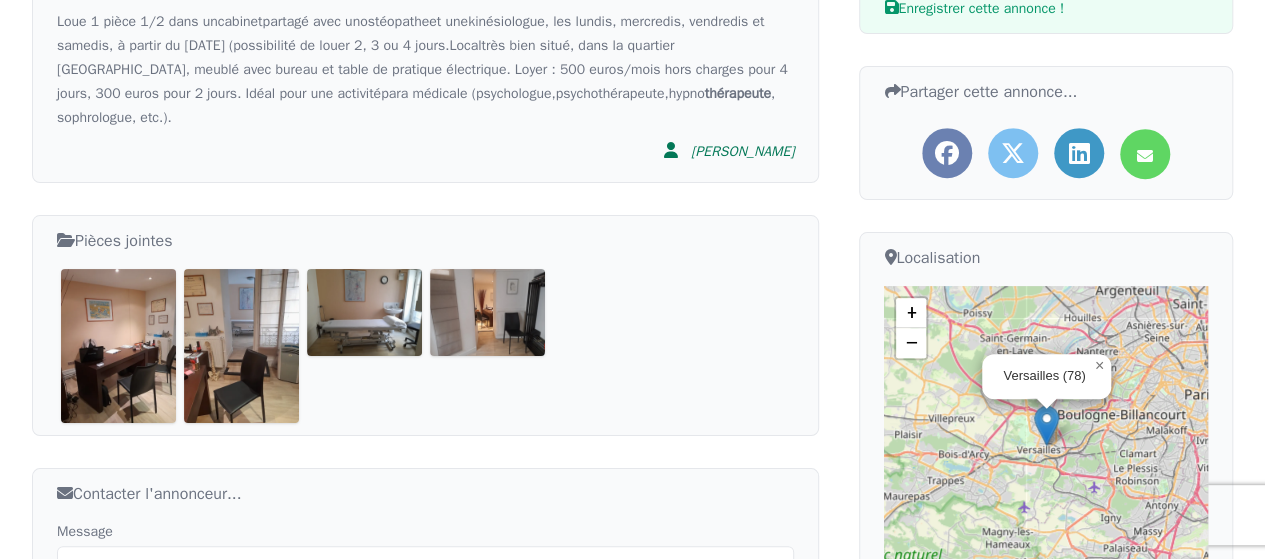 click 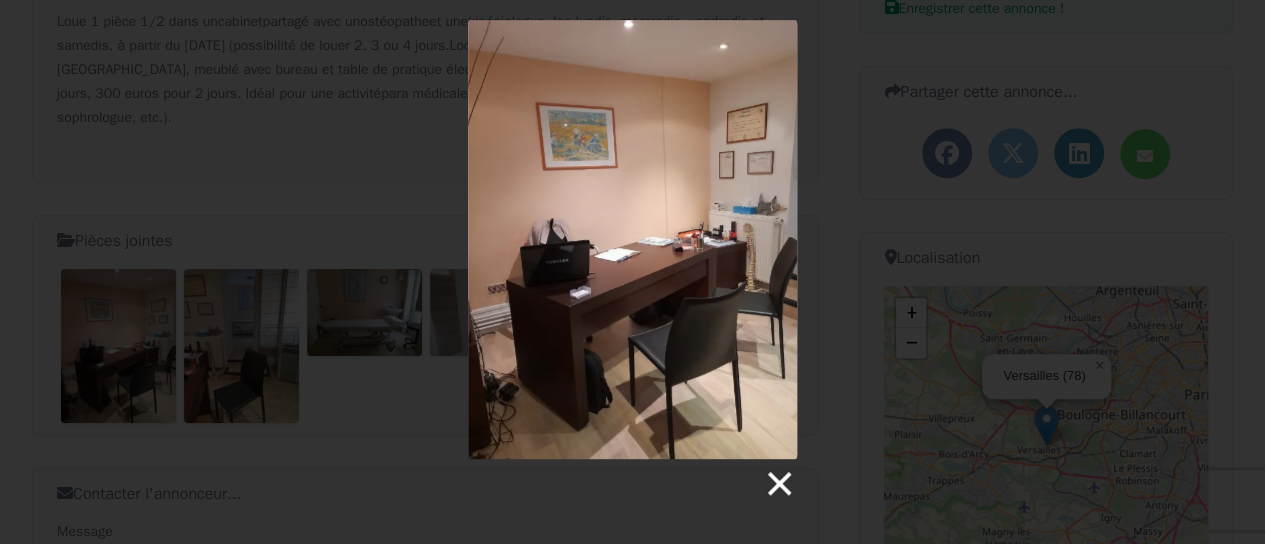 click at bounding box center (778, 484) 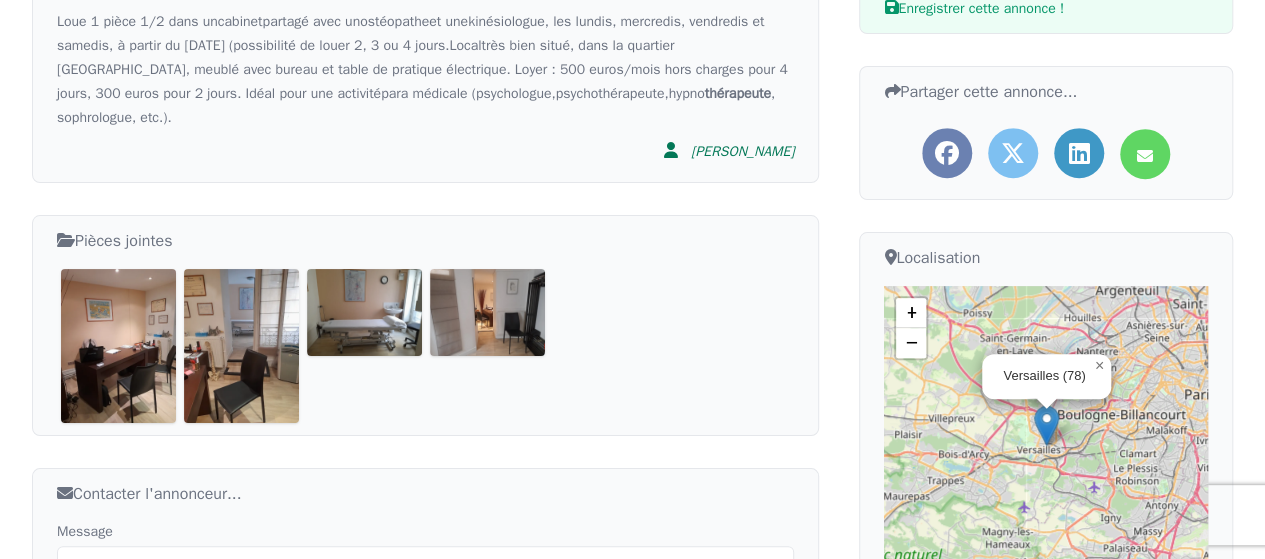 click 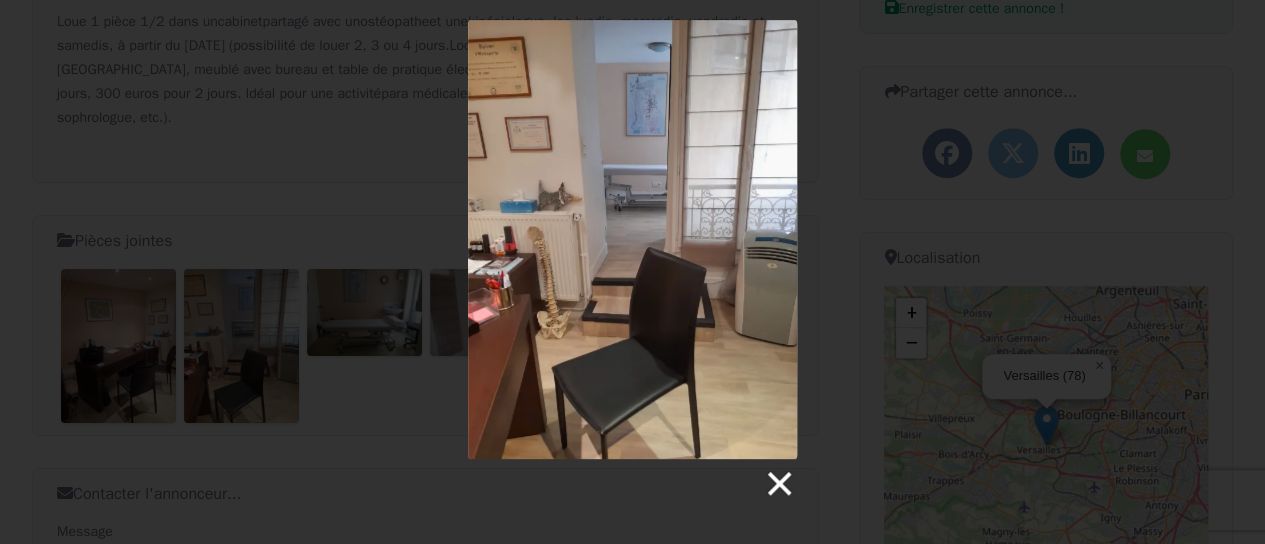 click at bounding box center (778, 484) 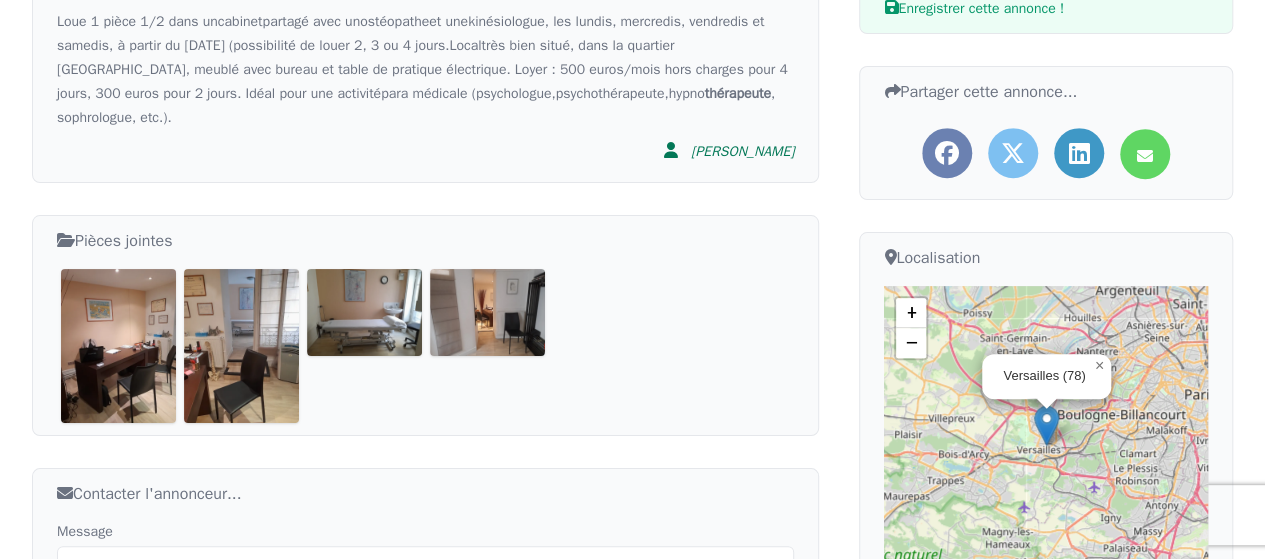 click 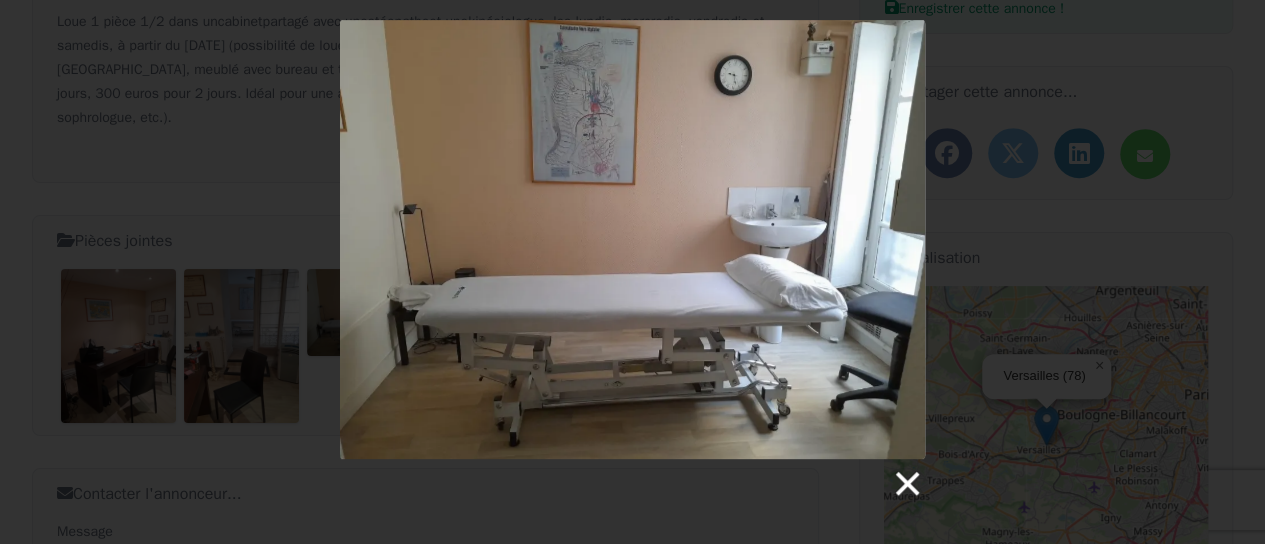 click at bounding box center [906, 484] 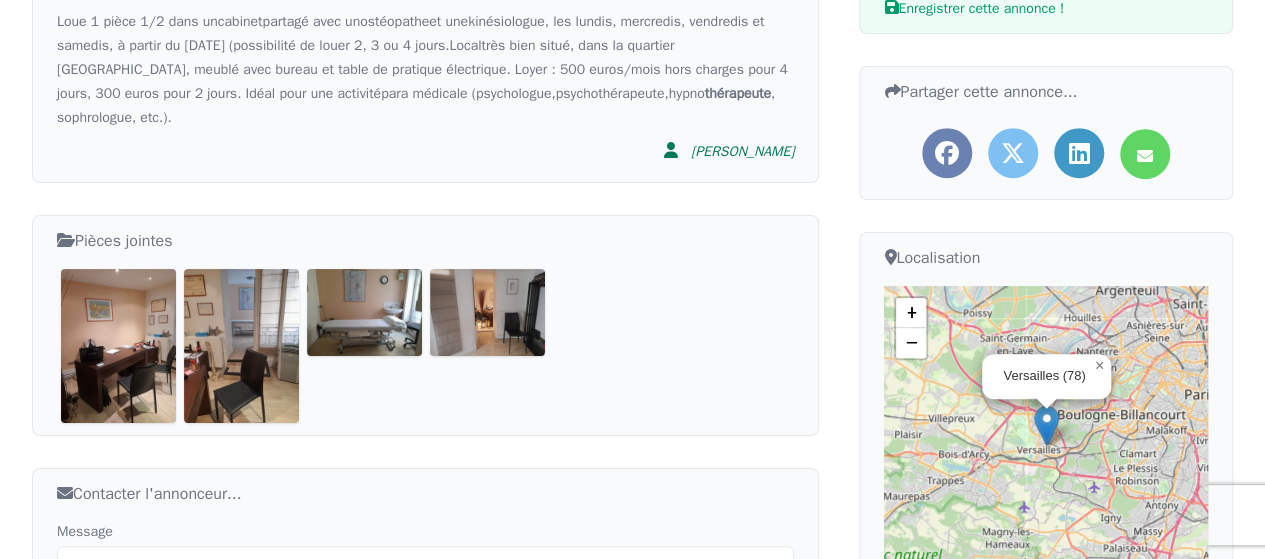 click 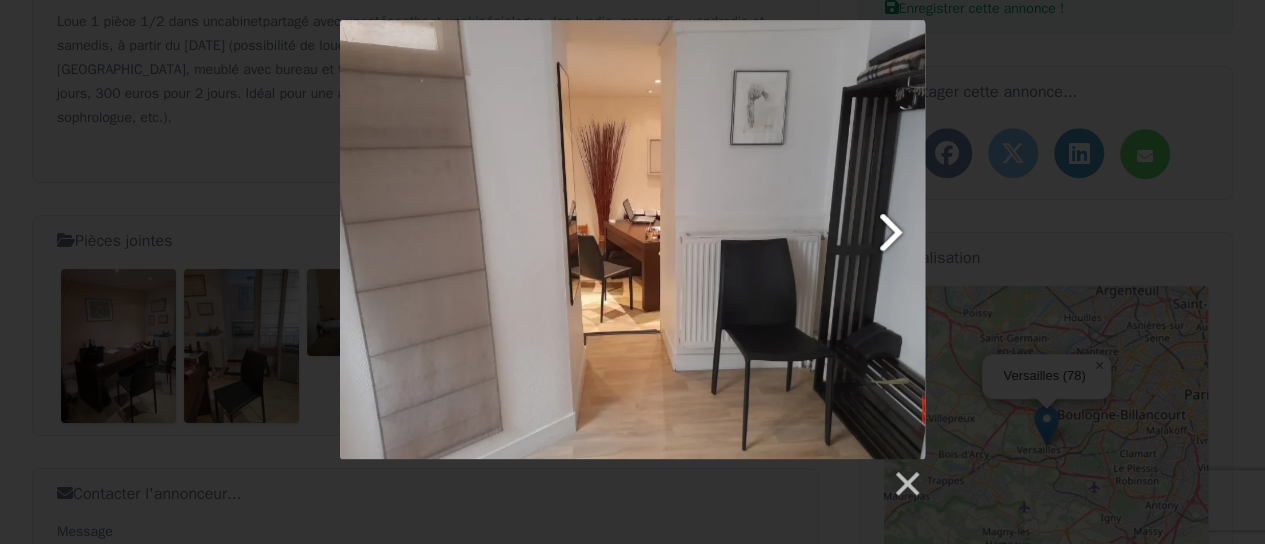 click at bounding box center (738, 239) 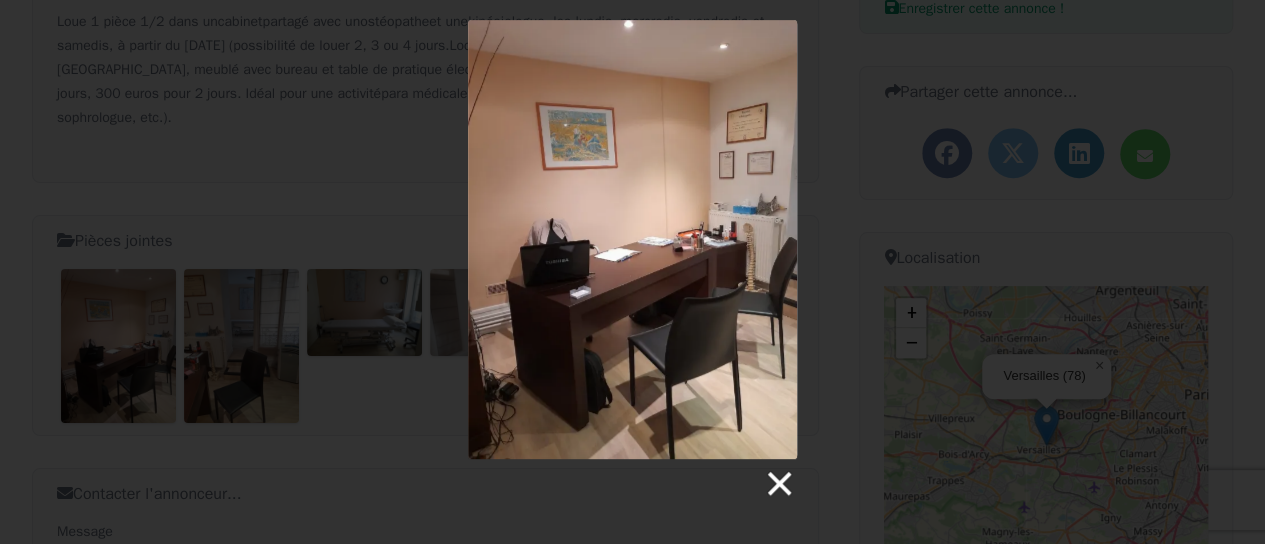 click at bounding box center (778, 484) 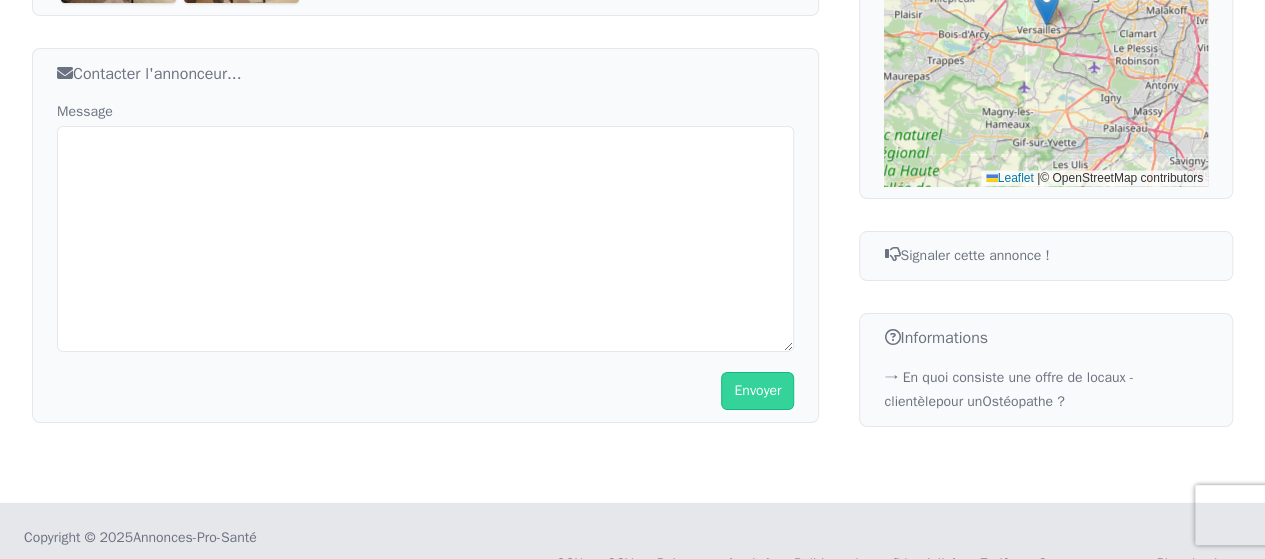 scroll, scrollTop: 876, scrollLeft: 0, axis: vertical 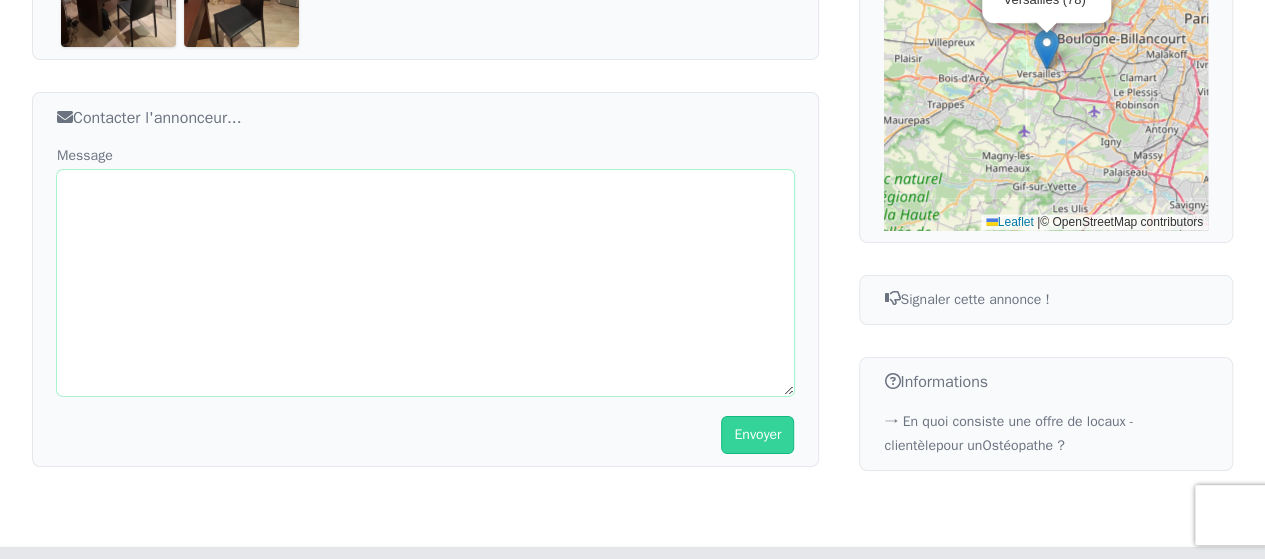 click on "Message" at bounding box center [425, 283] 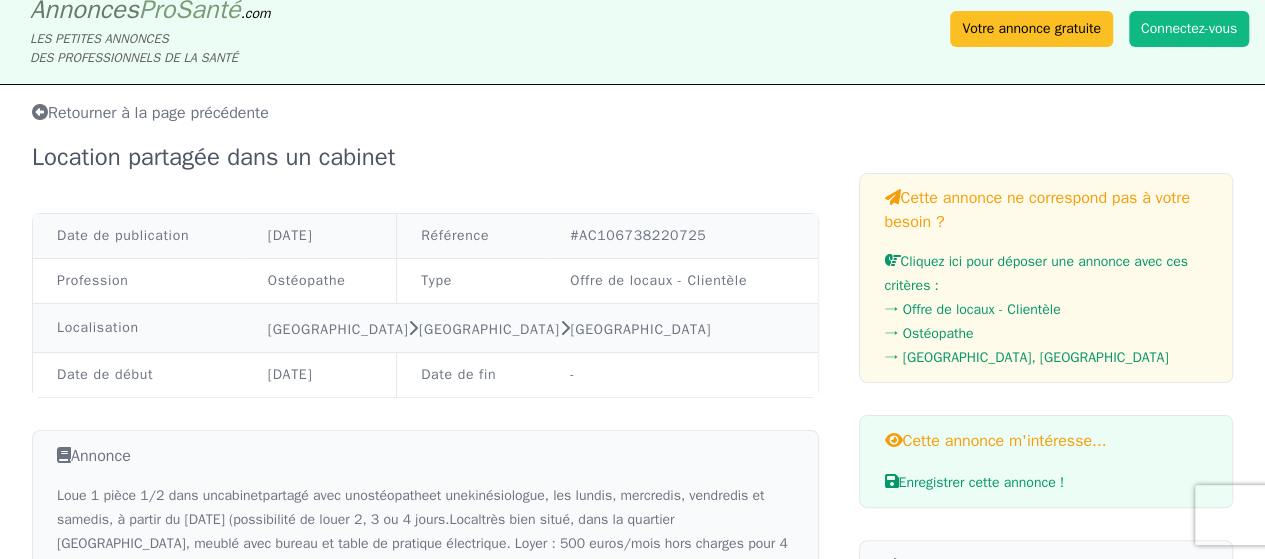 scroll, scrollTop: 0, scrollLeft: 0, axis: both 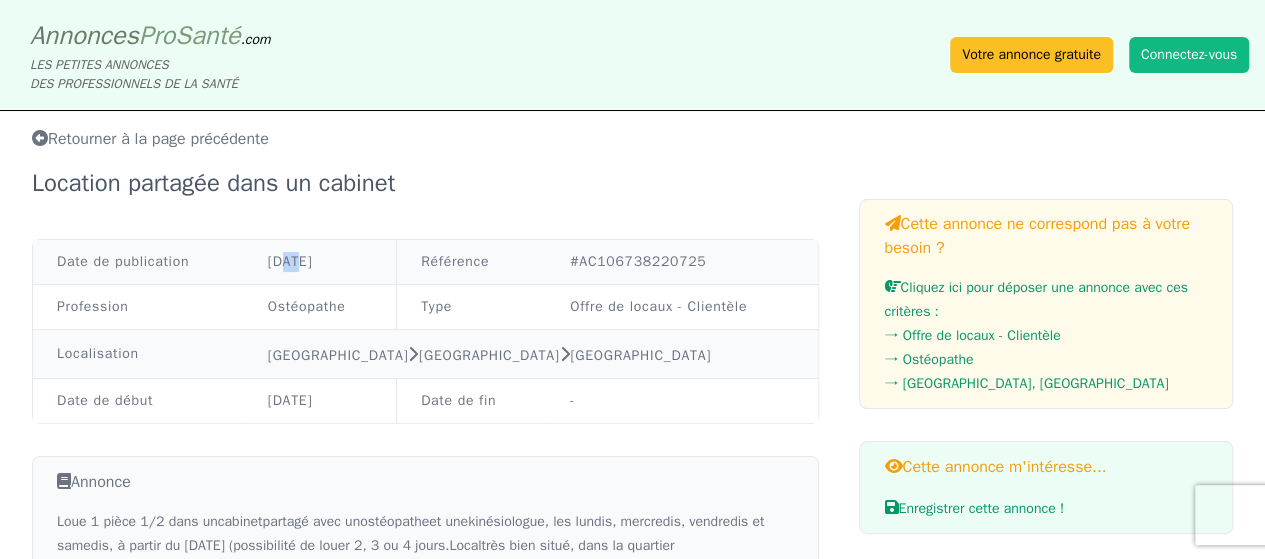 click on "23/07/2025" 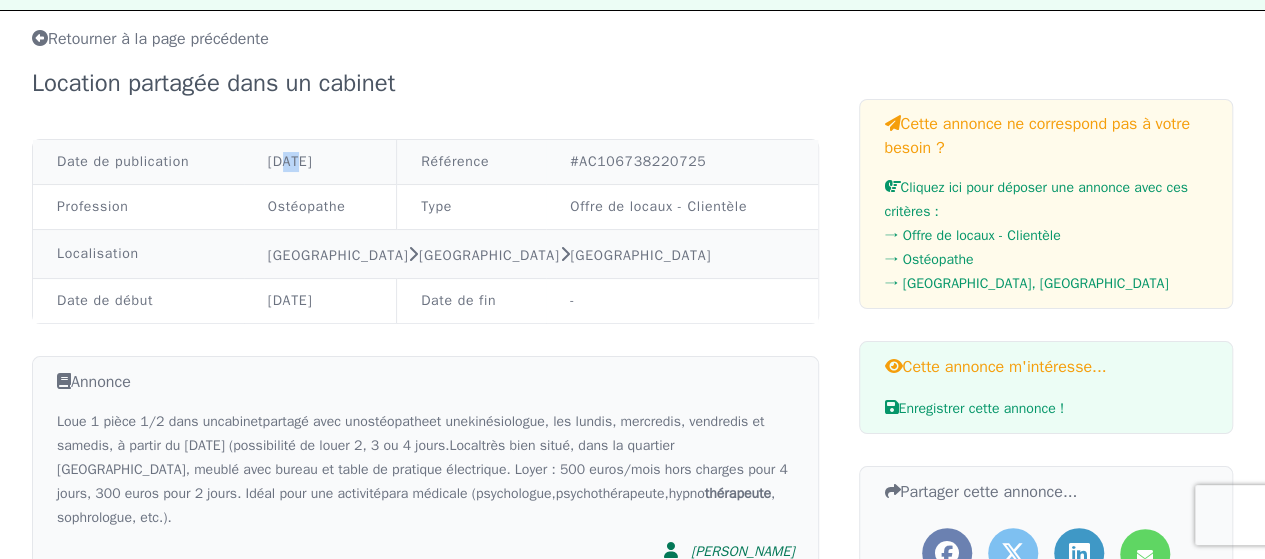 scroll, scrollTop: 0, scrollLeft: 0, axis: both 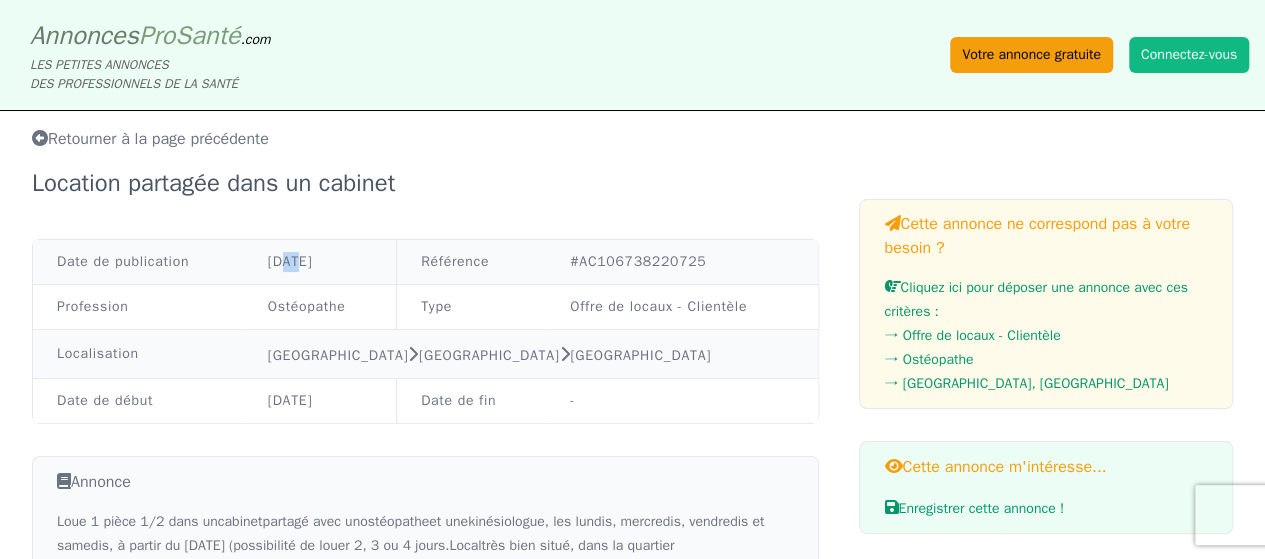 click on "Votre annonce gratuite" at bounding box center (1031, 55) 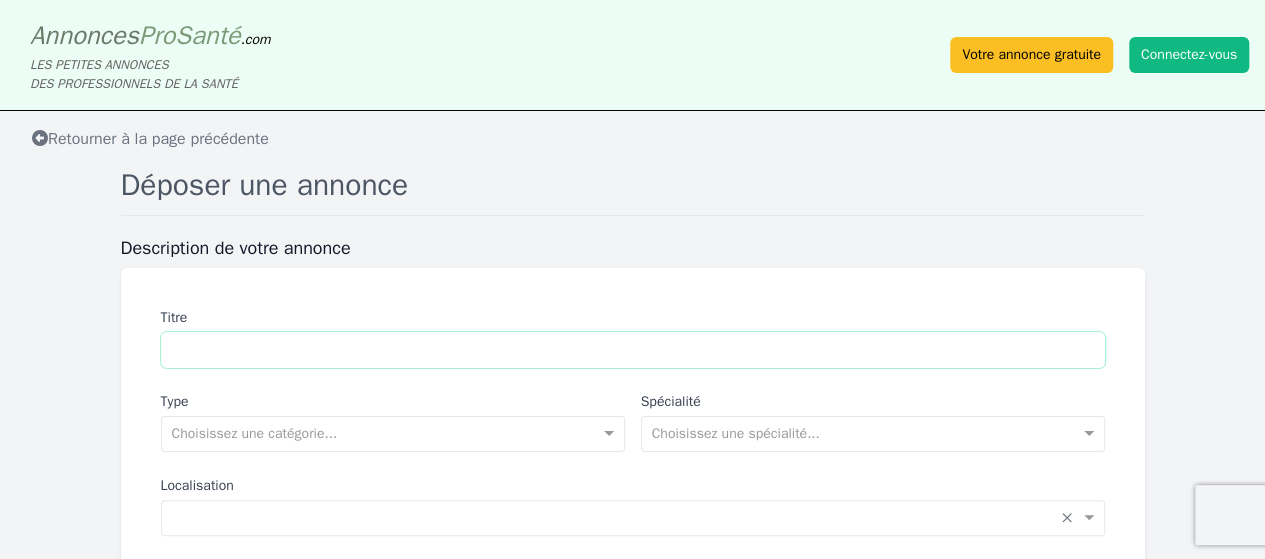 click on "Titre" at bounding box center [633, 350] 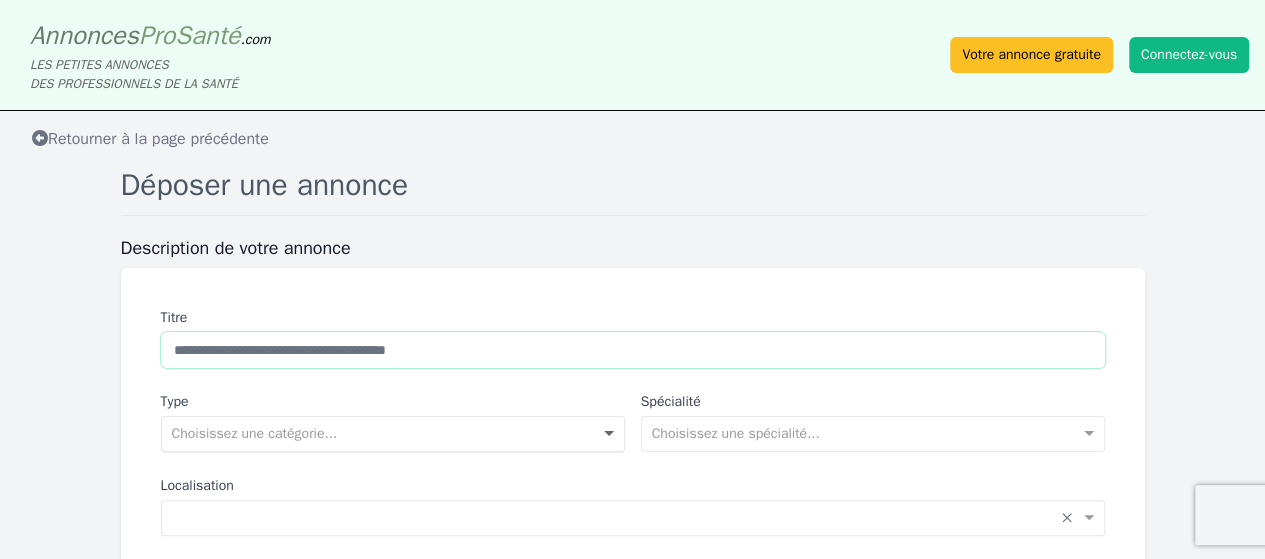 type on "**********" 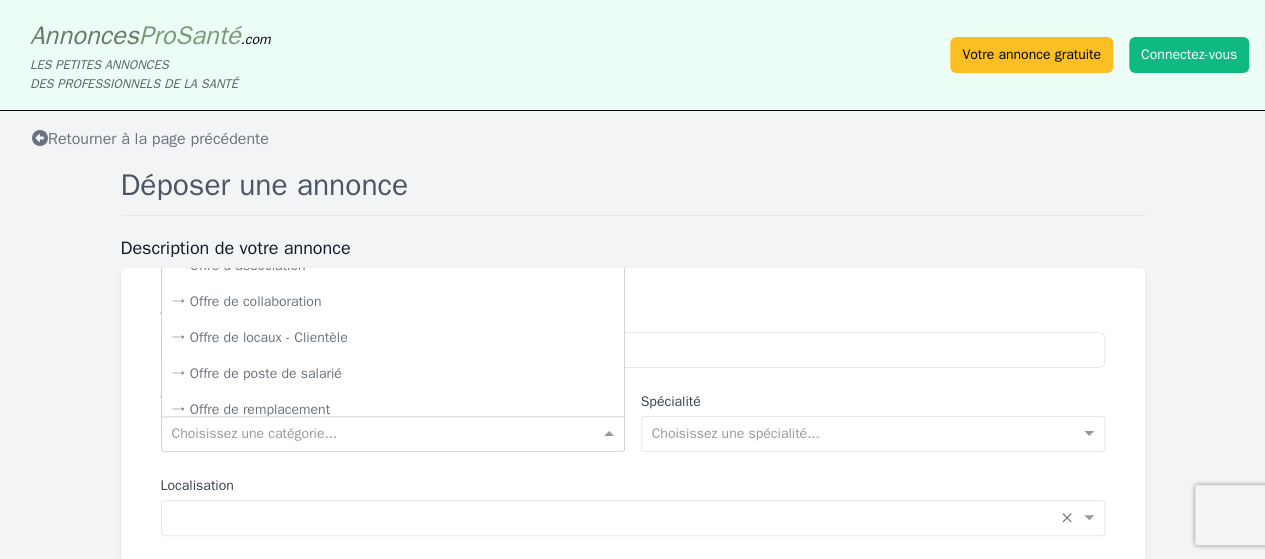 click at bounding box center (611, 434) 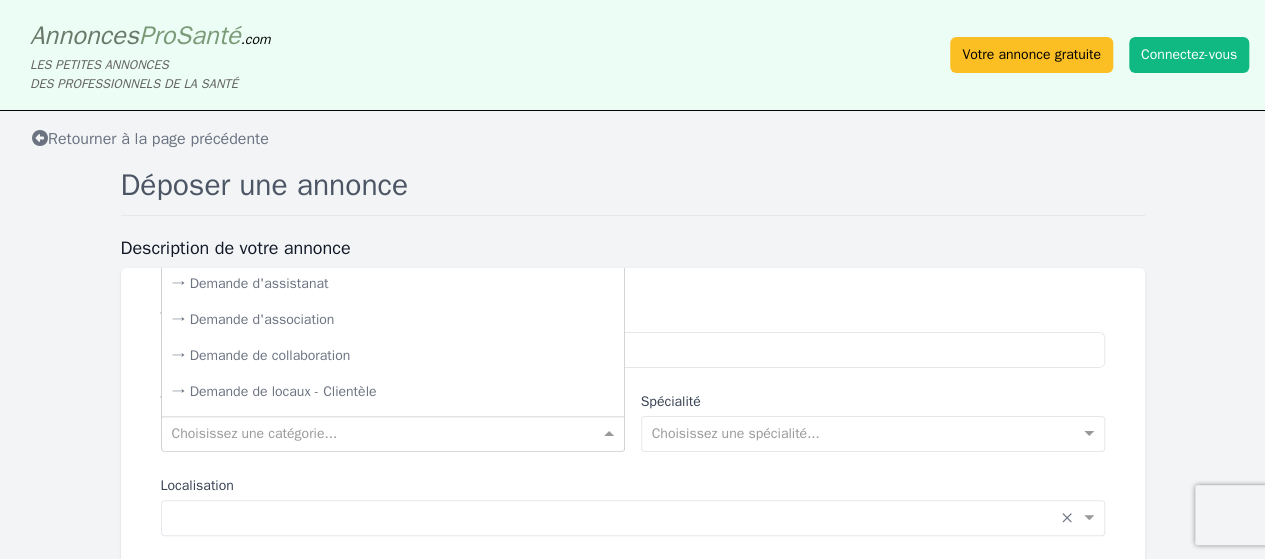 scroll, scrollTop: 200, scrollLeft: 0, axis: vertical 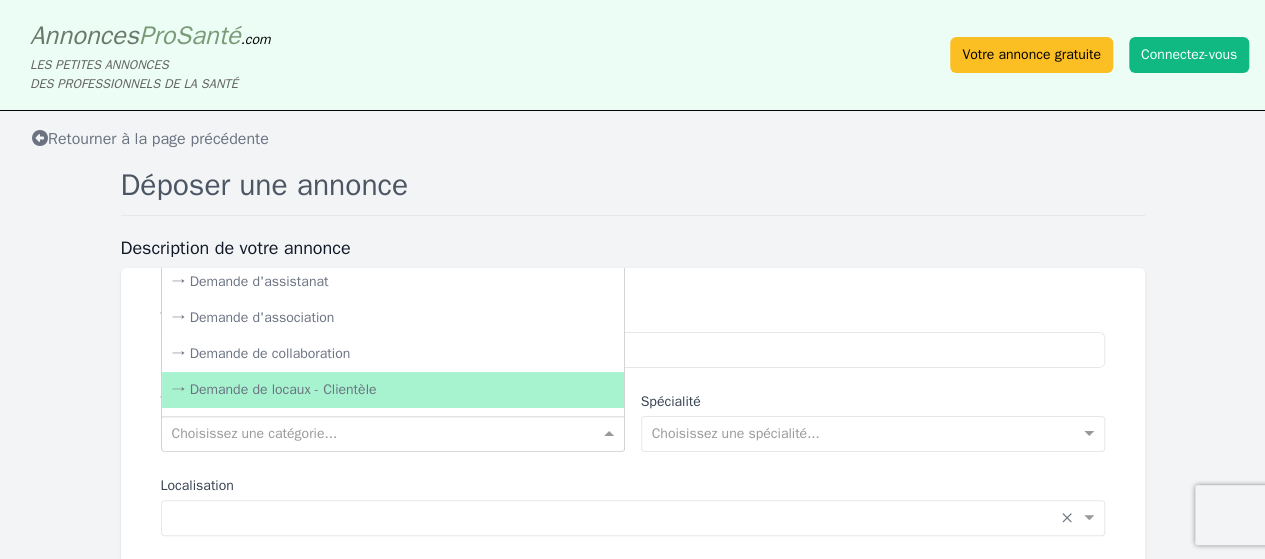click on "→ Demande de locaux - Clientèle" at bounding box center [393, 390] 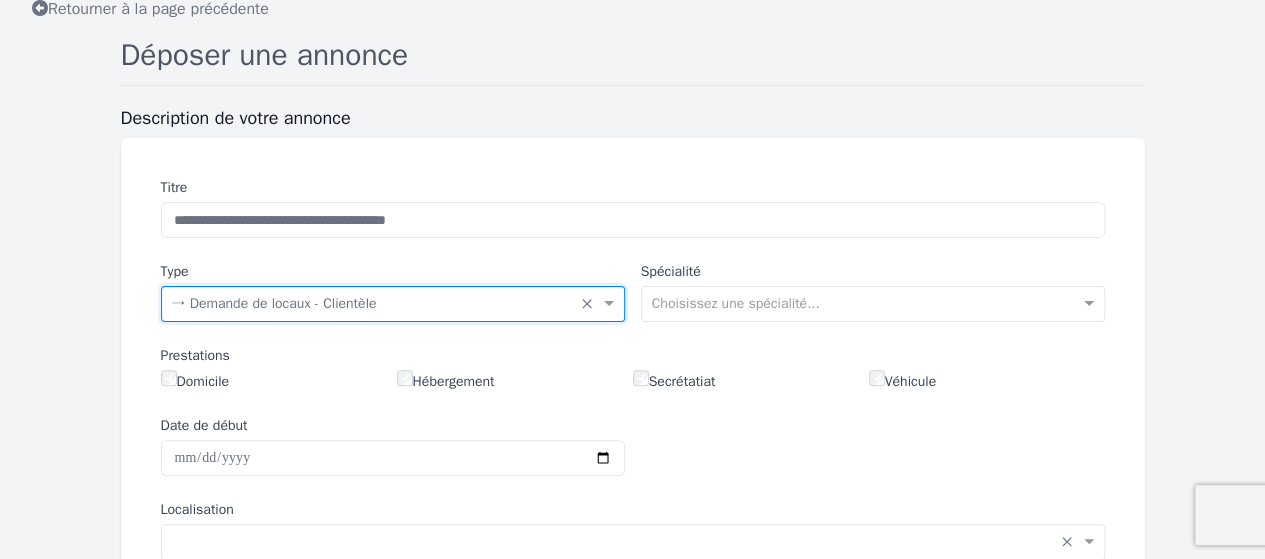 scroll, scrollTop: 200, scrollLeft: 0, axis: vertical 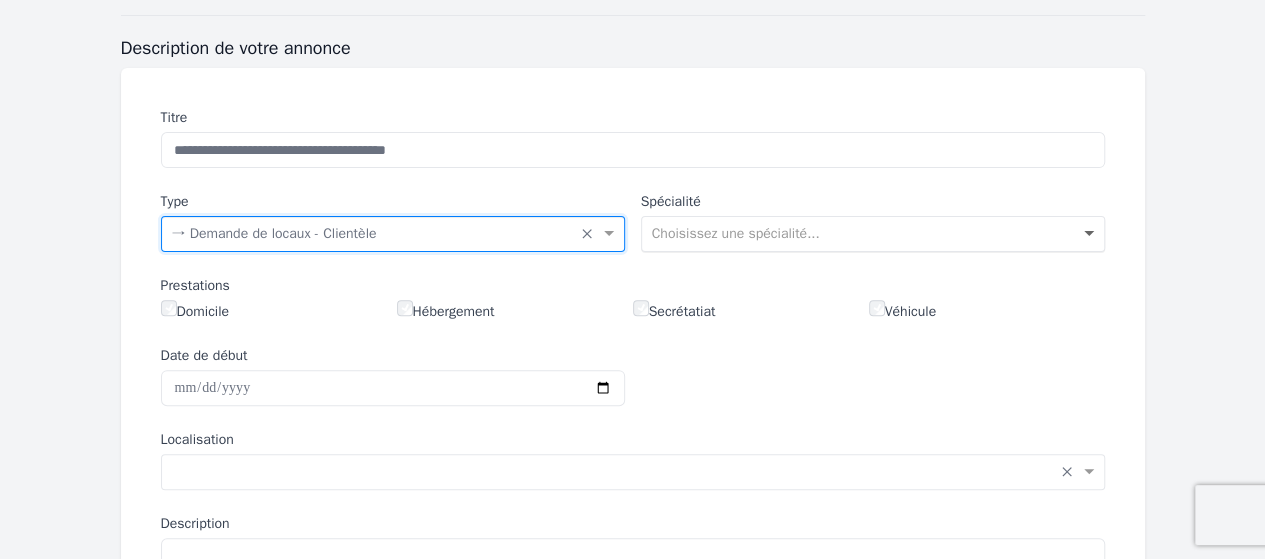 click at bounding box center (1091, 234) 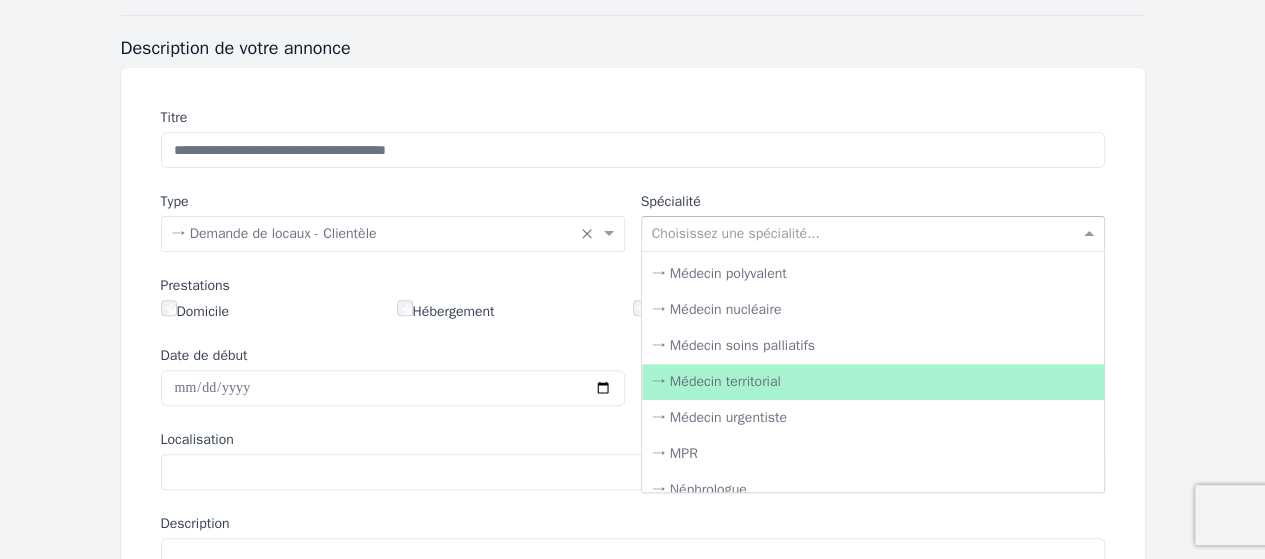 scroll, scrollTop: 1300, scrollLeft: 0, axis: vertical 